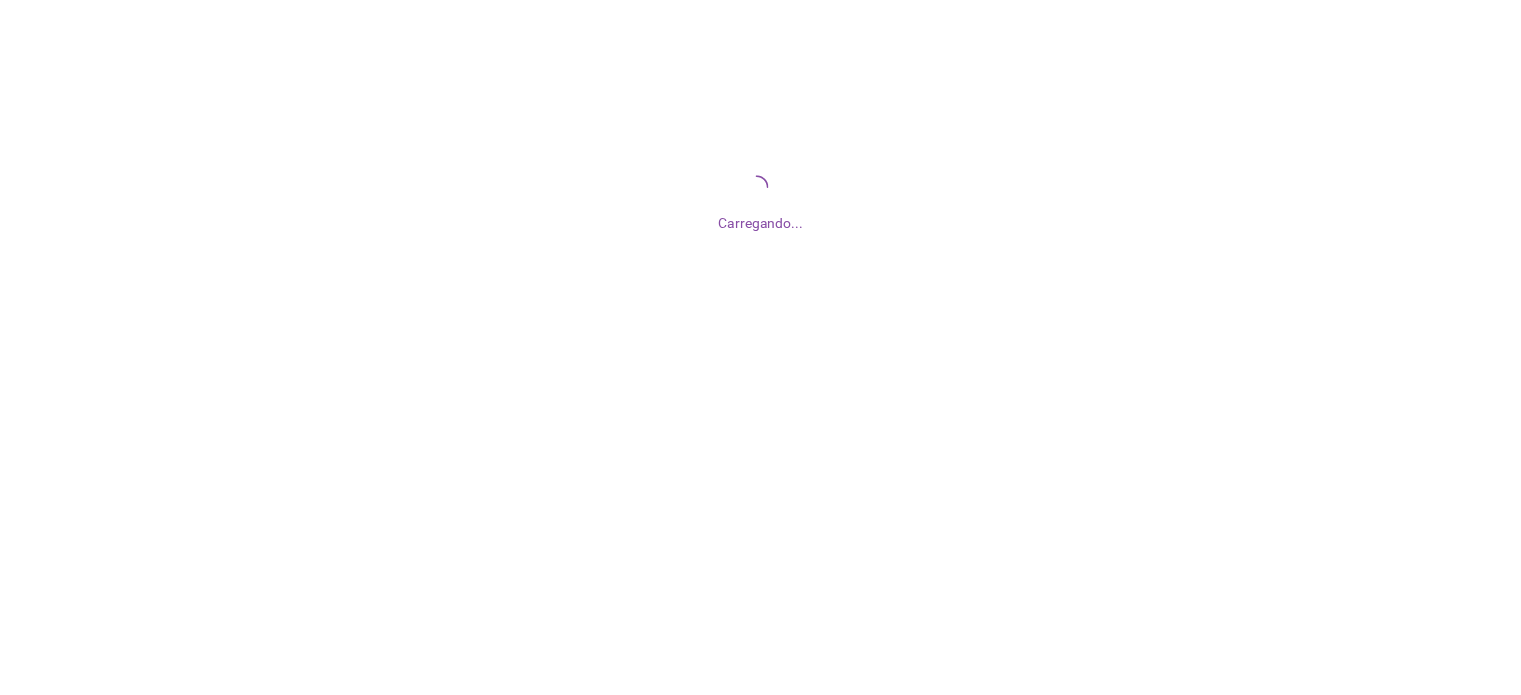 scroll, scrollTop: 0, scrollLeft: 0, axis: both 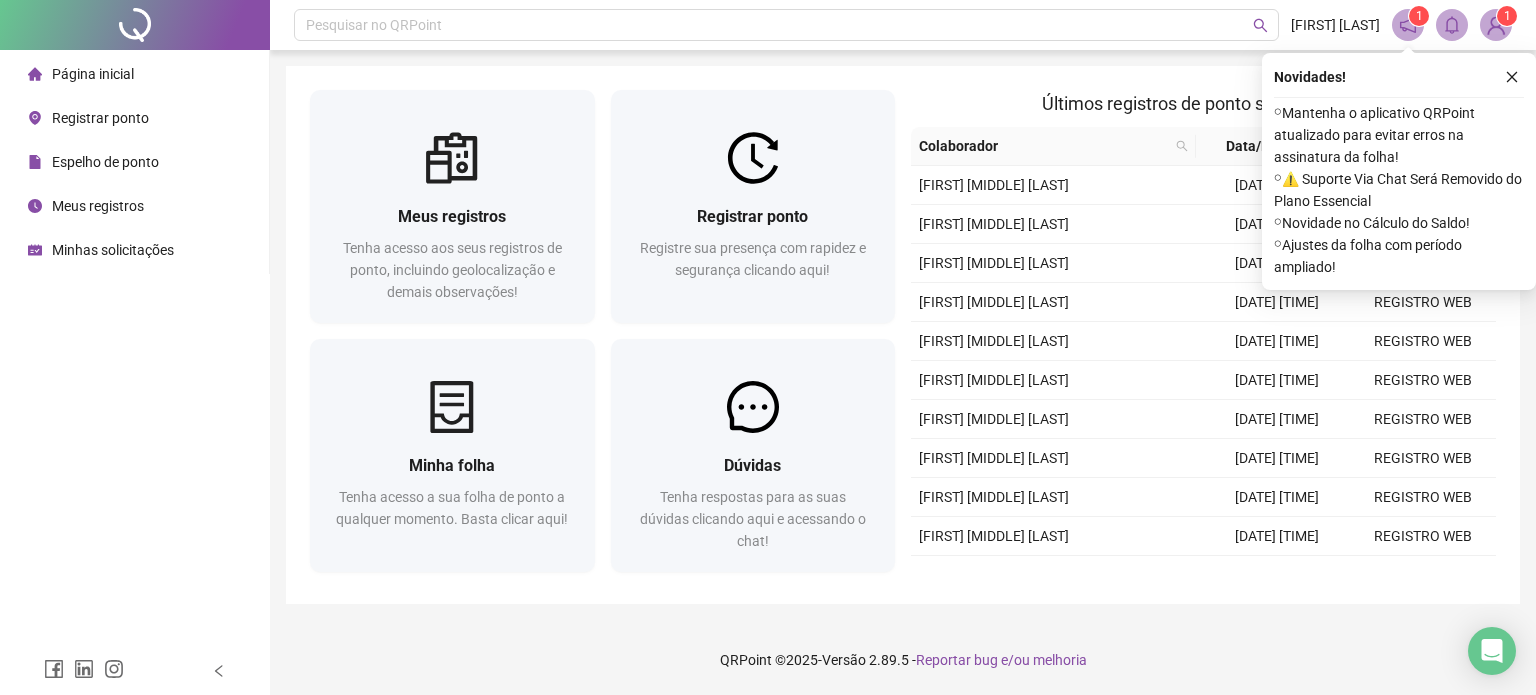 click on "Registrar ponto" at bounding box center [88, 118] 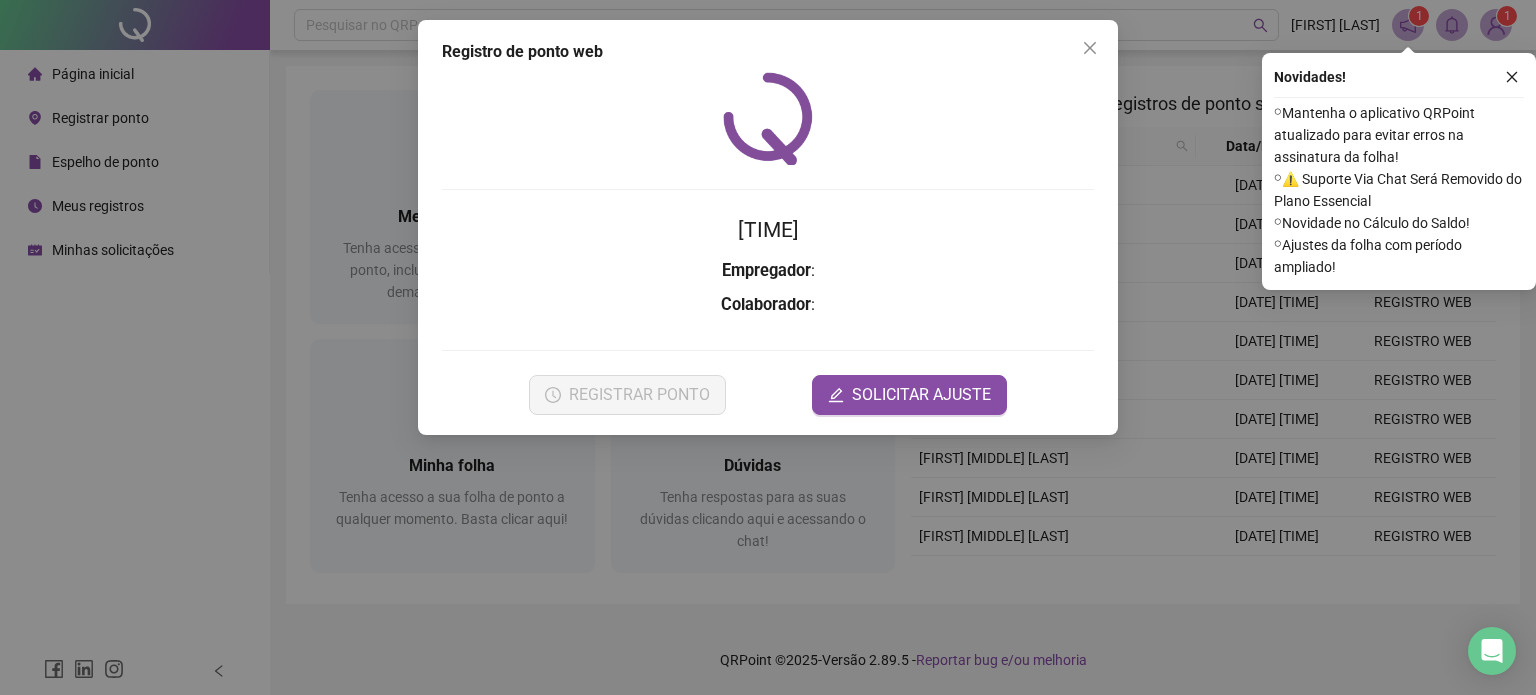 click on "Registro de ponto web [TIME] Empregador :  Colaborador :  REGISTRAR PONTO SOLICITAR AJUSTE" at bounding box center (768, 347) 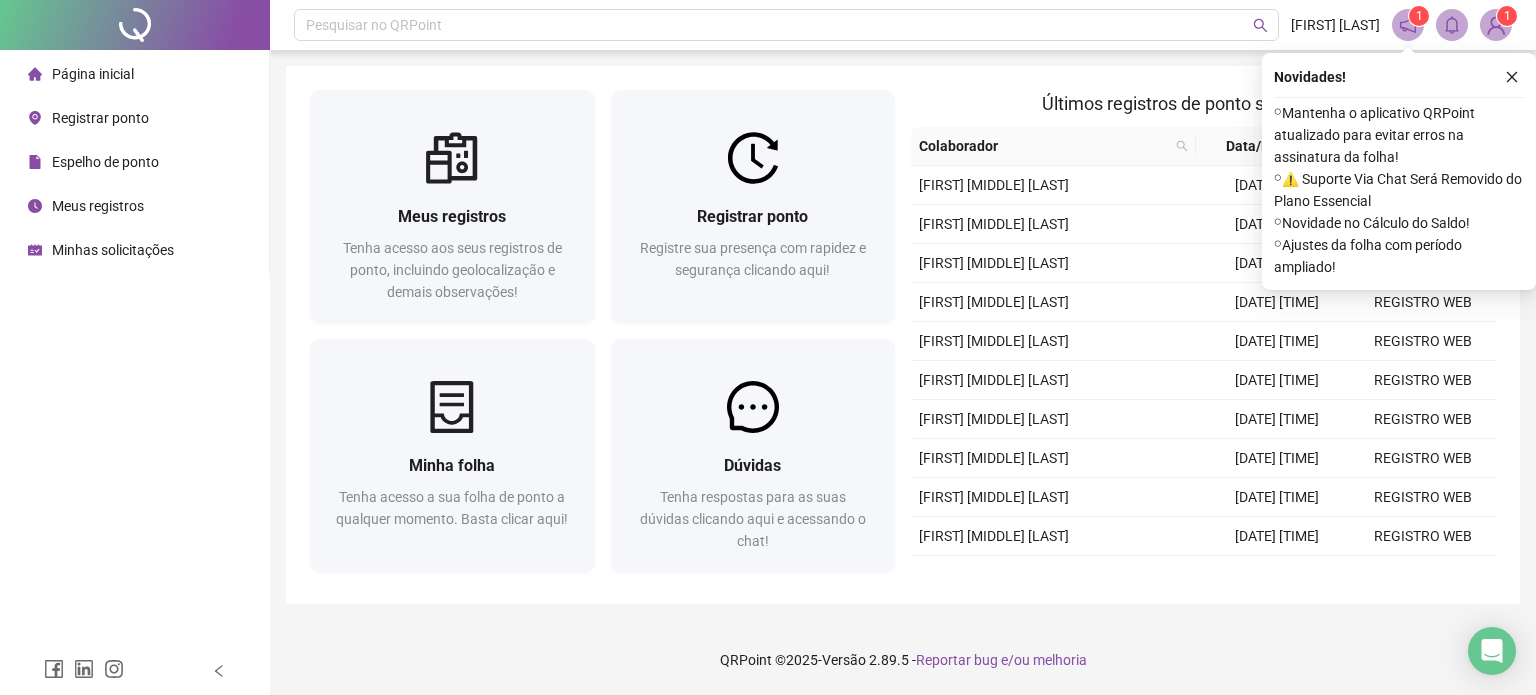 click on "Registrar ponto" at bounding box center [100, 118] 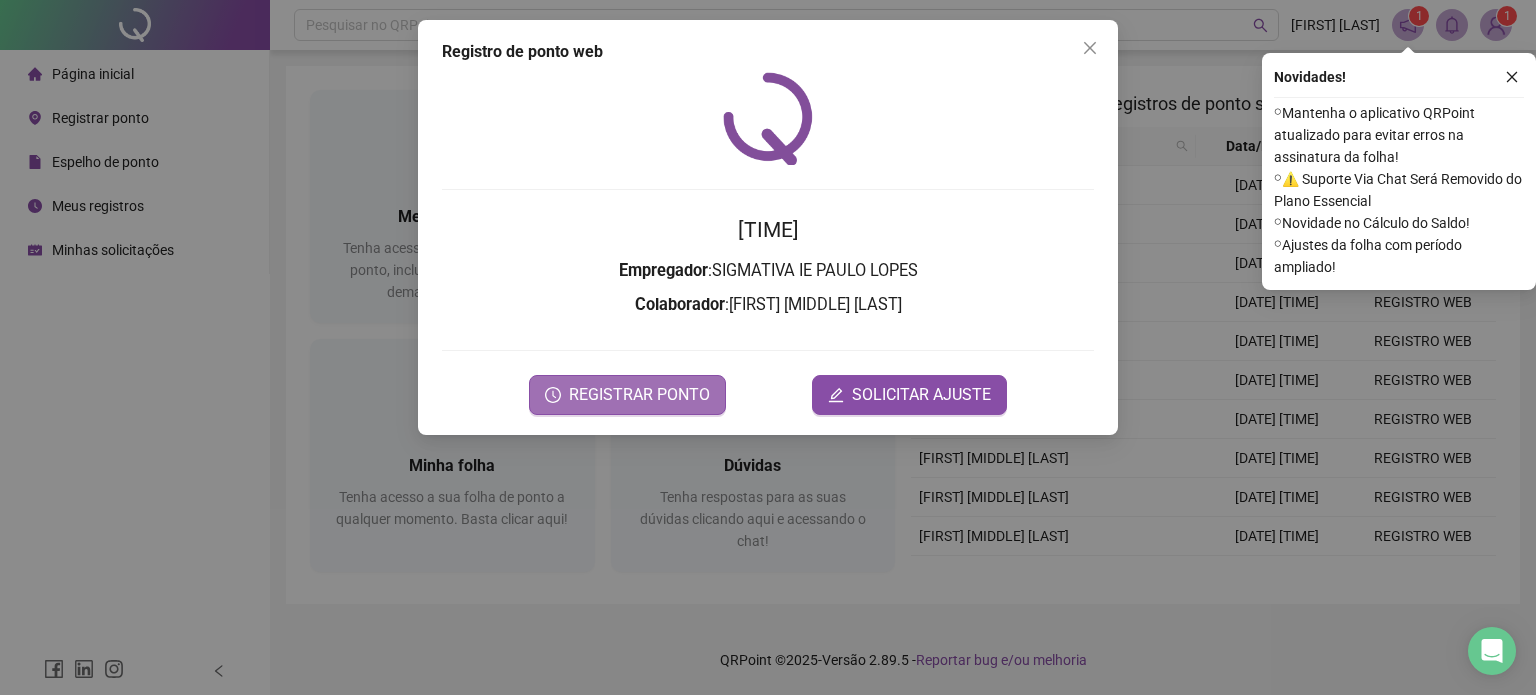 click on "REGISTRAR PONTO" at bounding box center (639, 395) 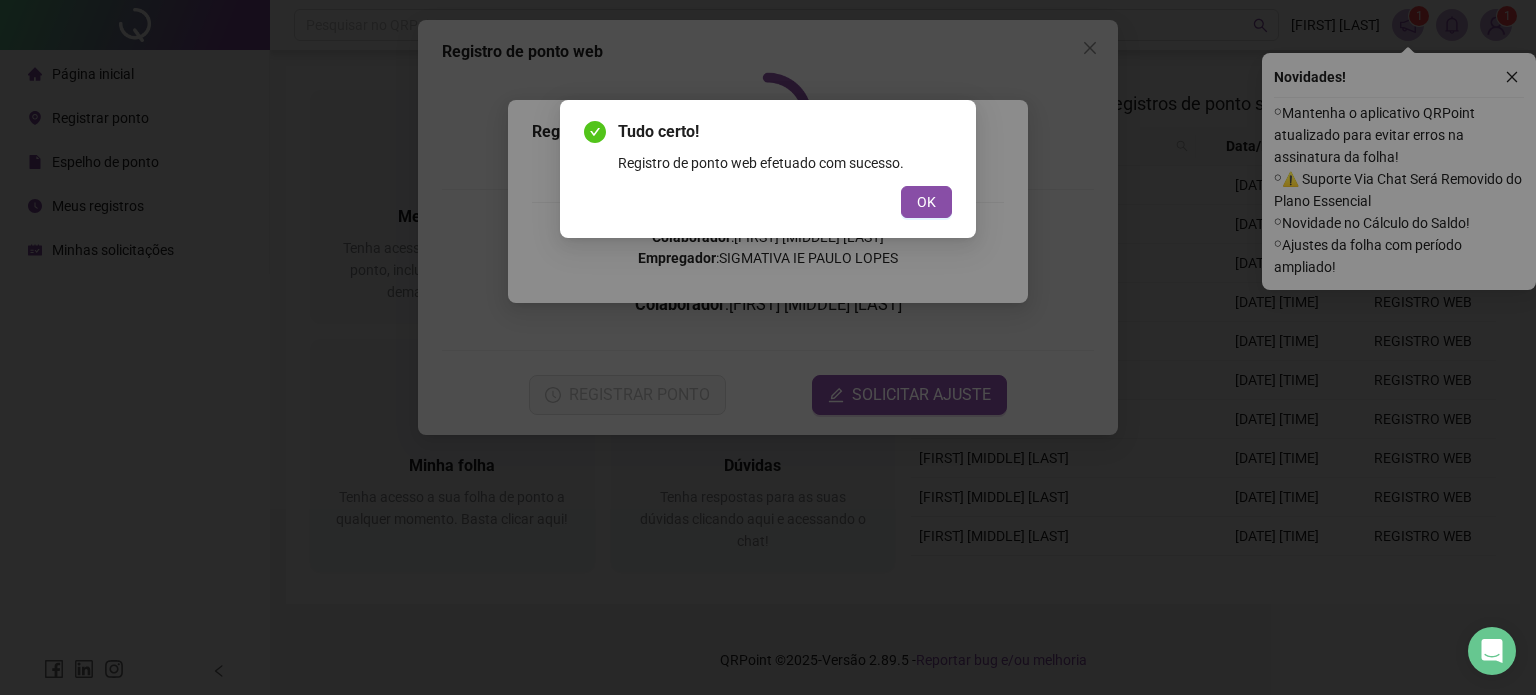 drag, startPoint x: 921, startPoint y: 187, endPoint x: 1036, endPoint y: 137, distance: 125.39936 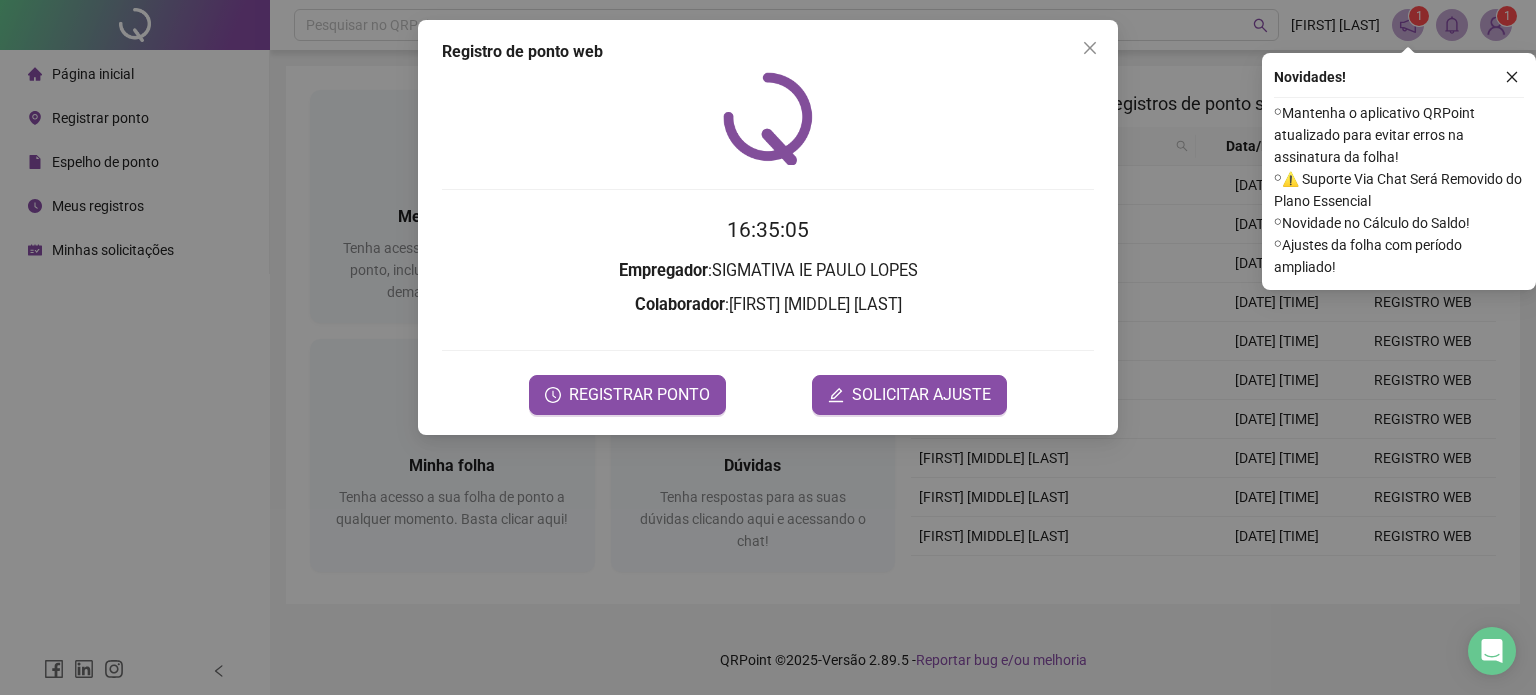 drag, startPoint x: 1076, startPoint y: 53, endPoint x: 1095, endPoint y: 58, distance: 19.646883 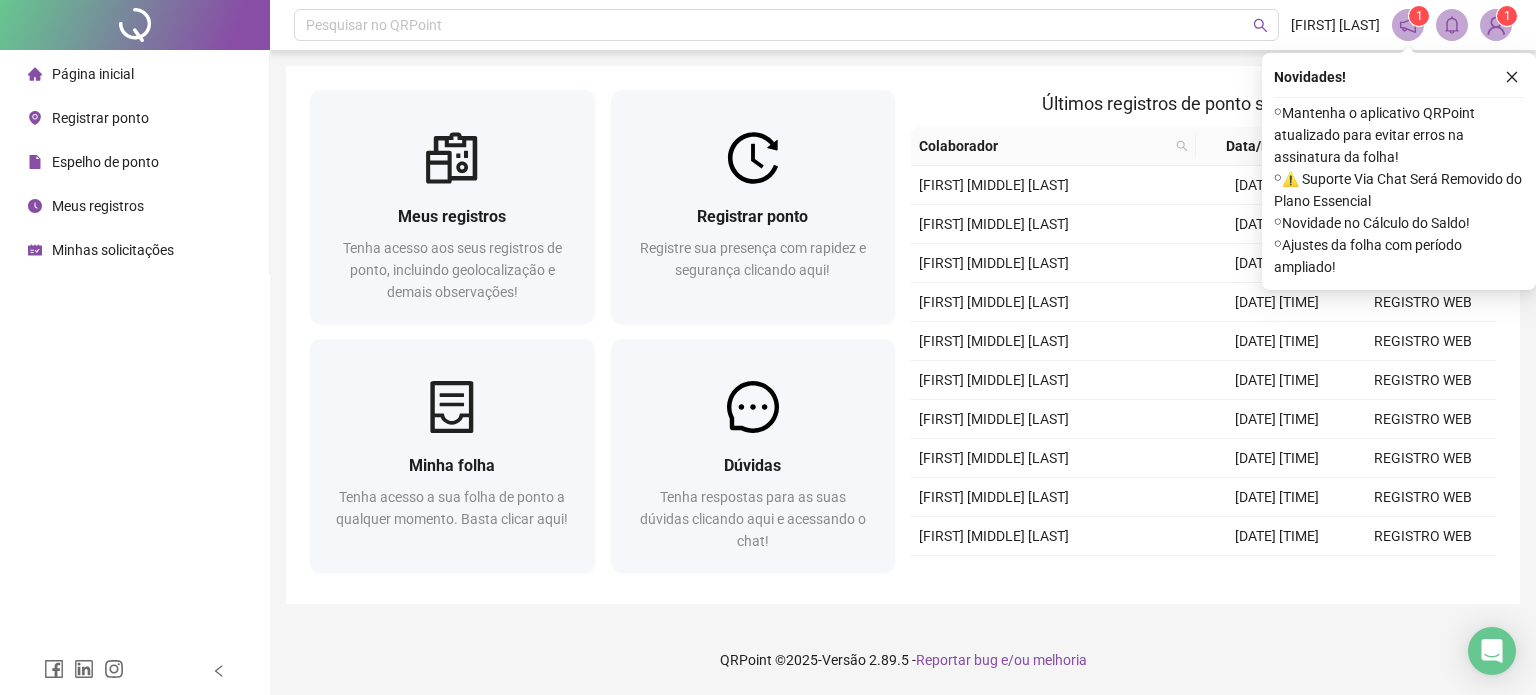 drag, startPoint x: 1505, startPoint y: 88, endPoint x: 1444, endPoint y: 49, distance: 72.40166 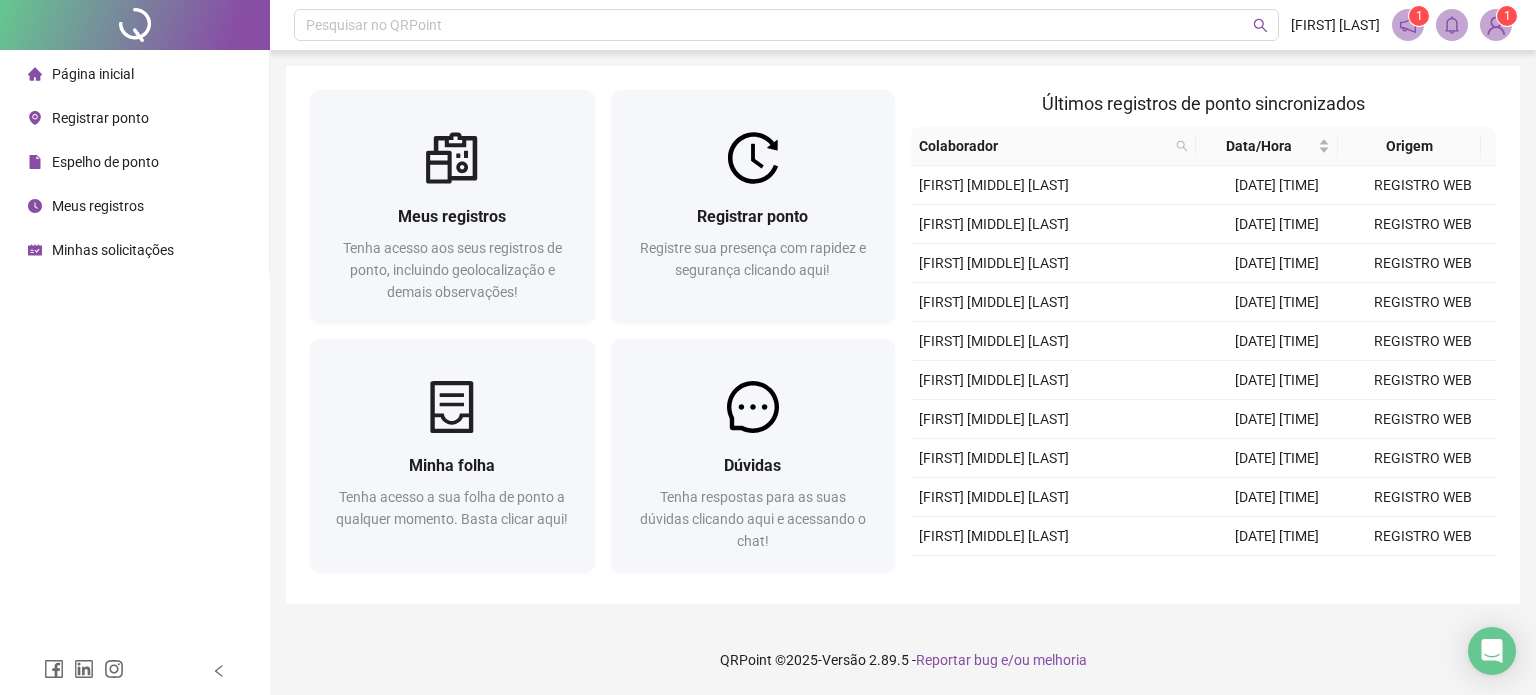 drag, startPoint x: 78, startPoint y: 165, endPoint x: 192, endPoint y: 199, distance: 118.96218 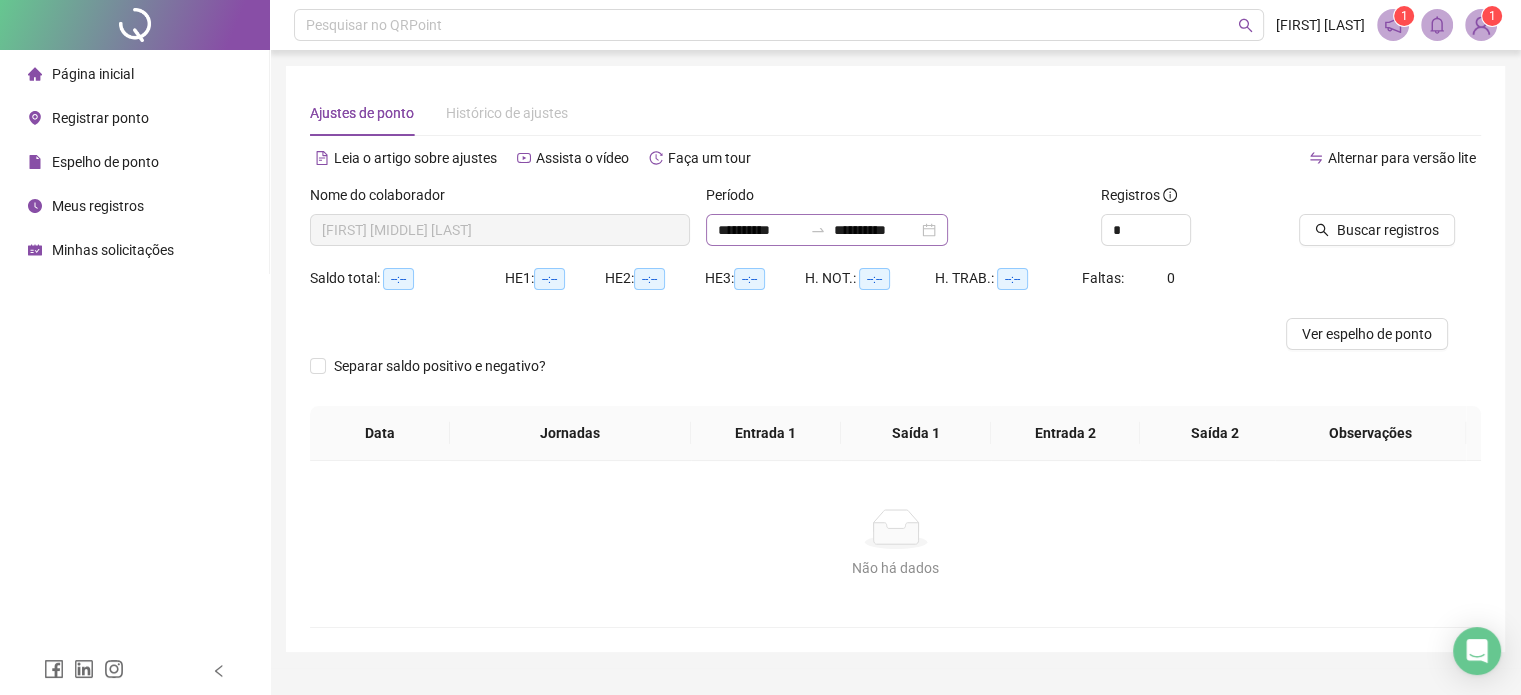 click on "**********" at bounding box center (827, 230) 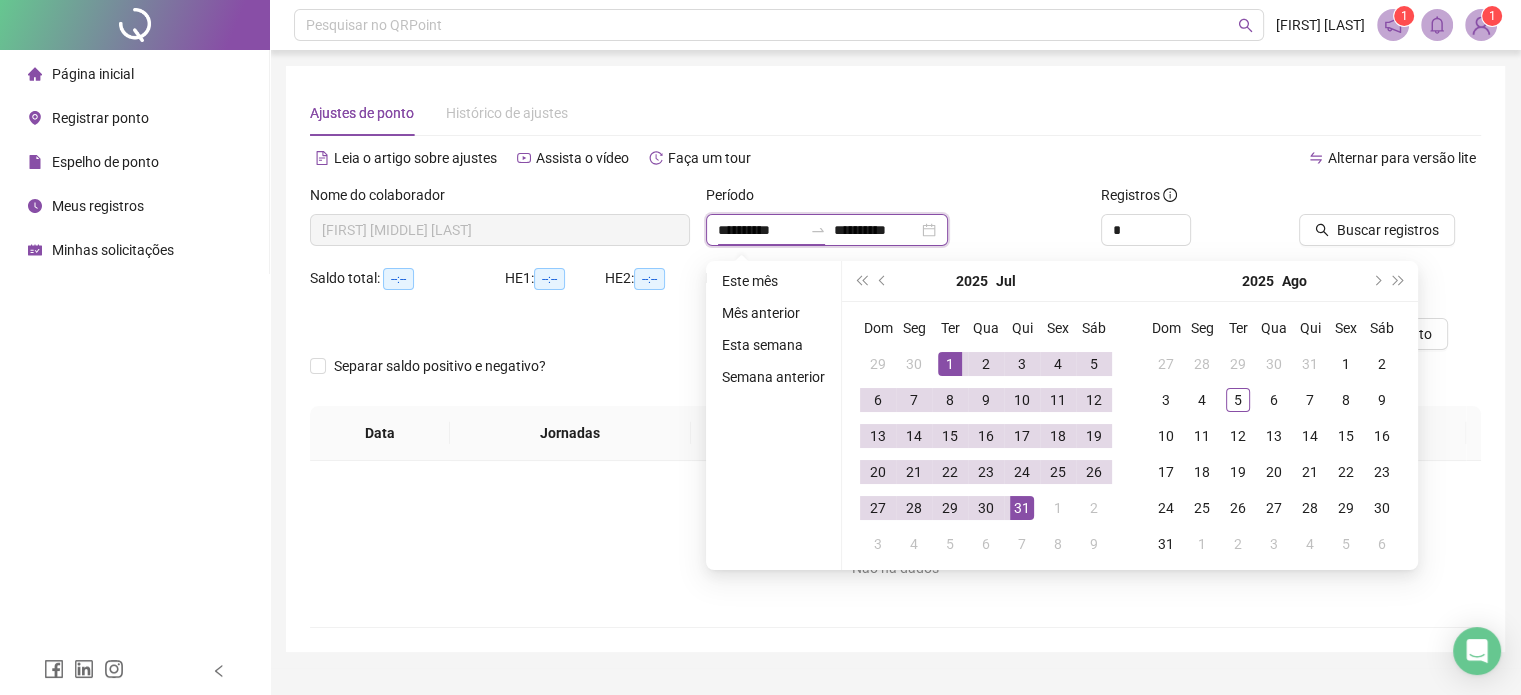 click on "**********" at bounding box center [827, 230] 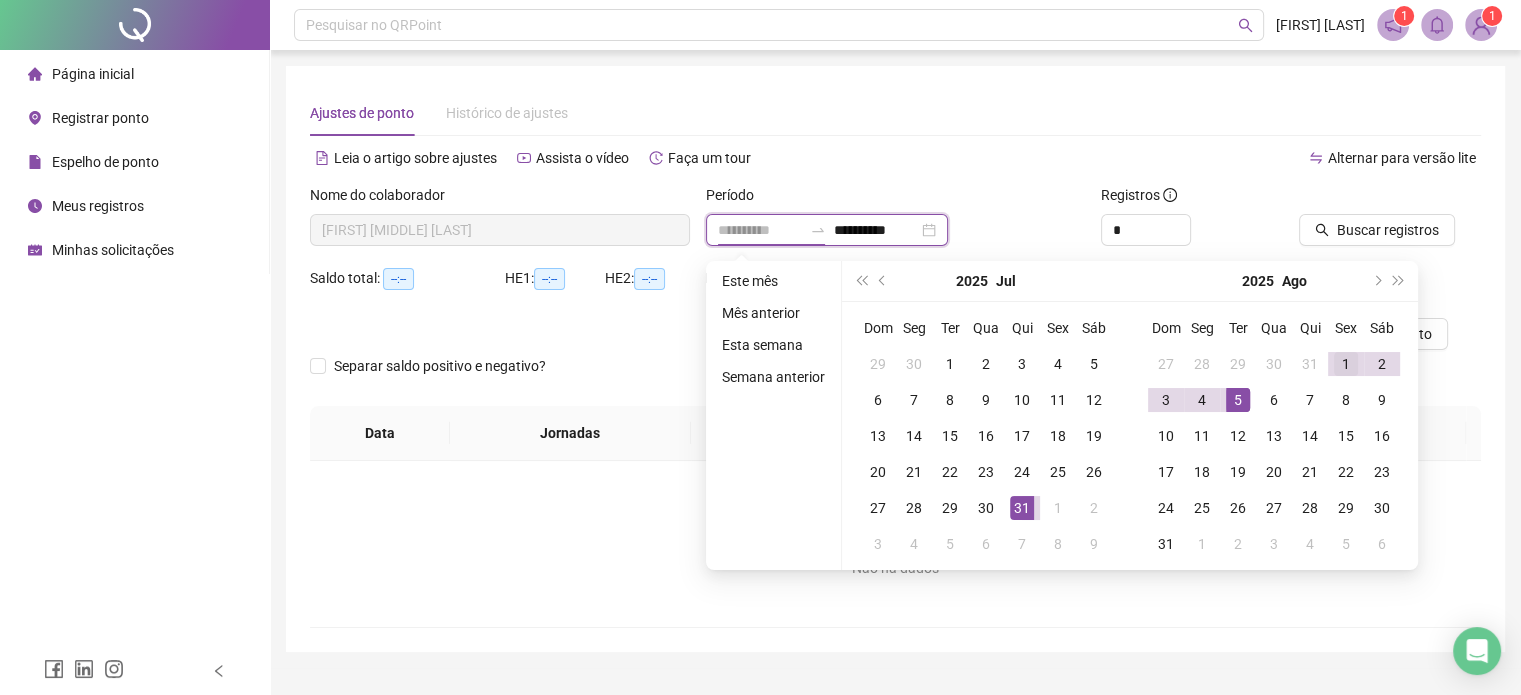 type on "**********" 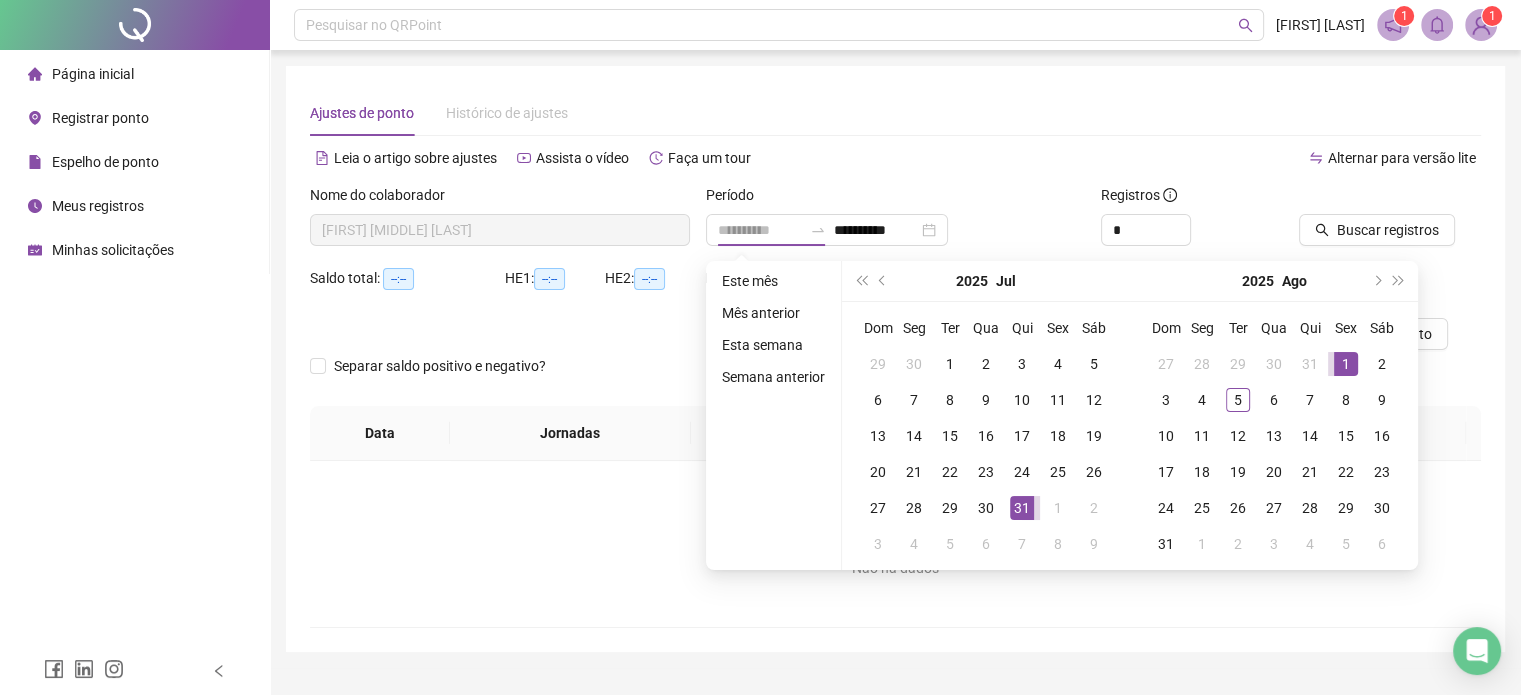 click on "1" at bounding box center [1346, 364] 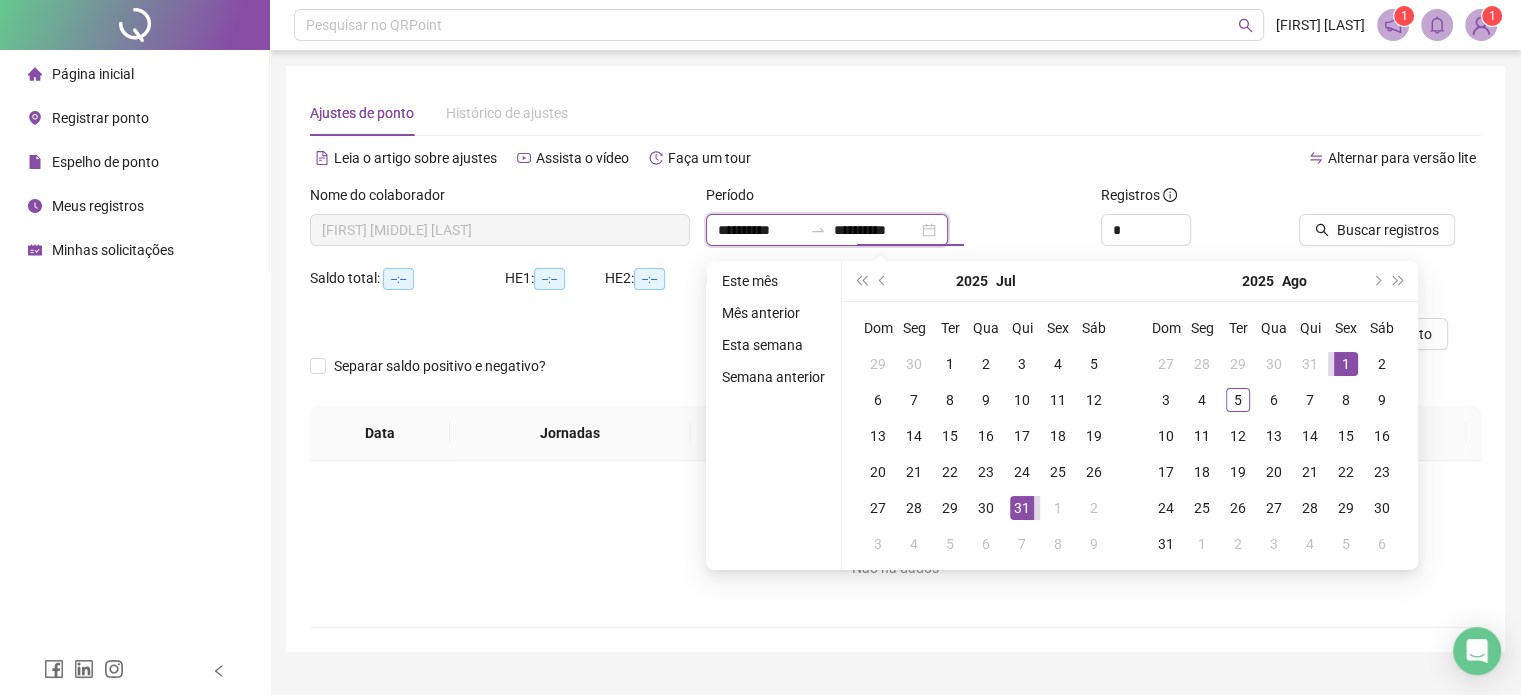 click on "**********" at bounding box center (827, 230) 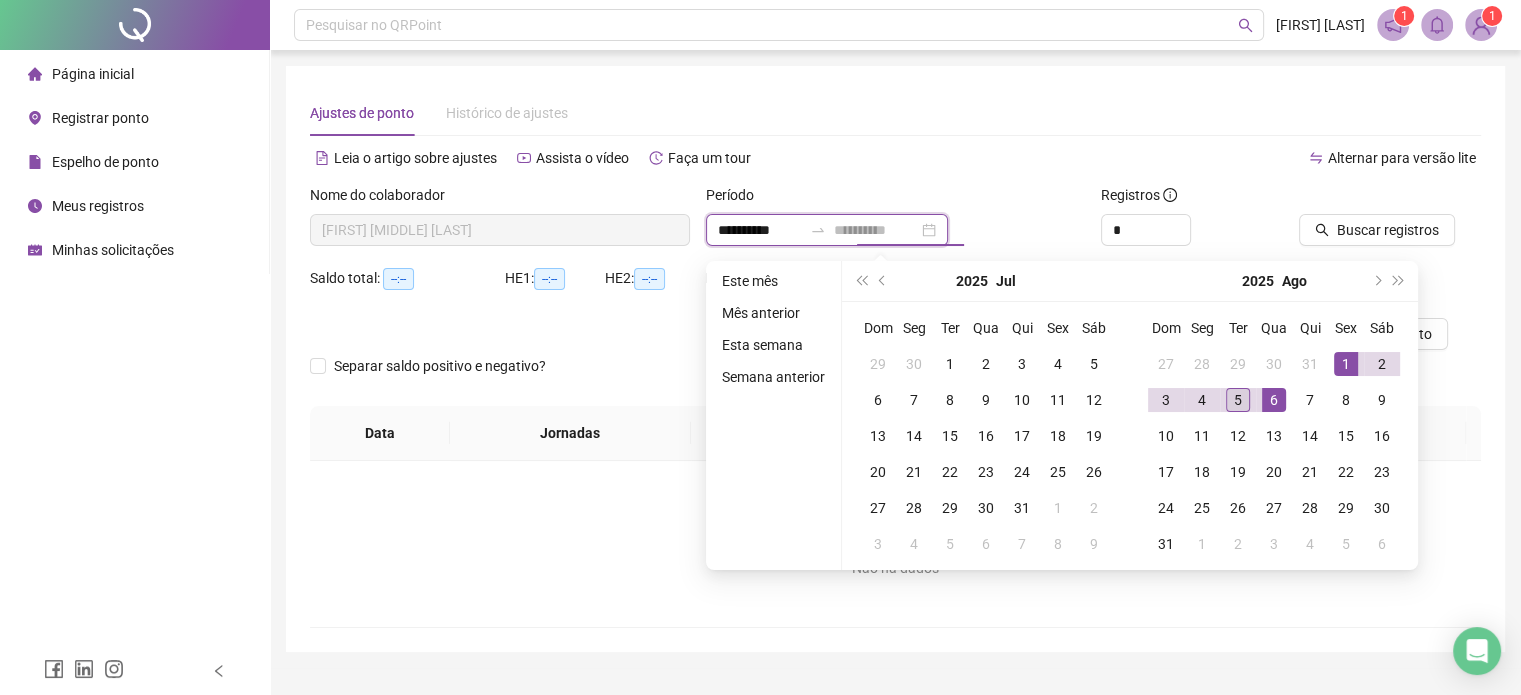 type on "**********" 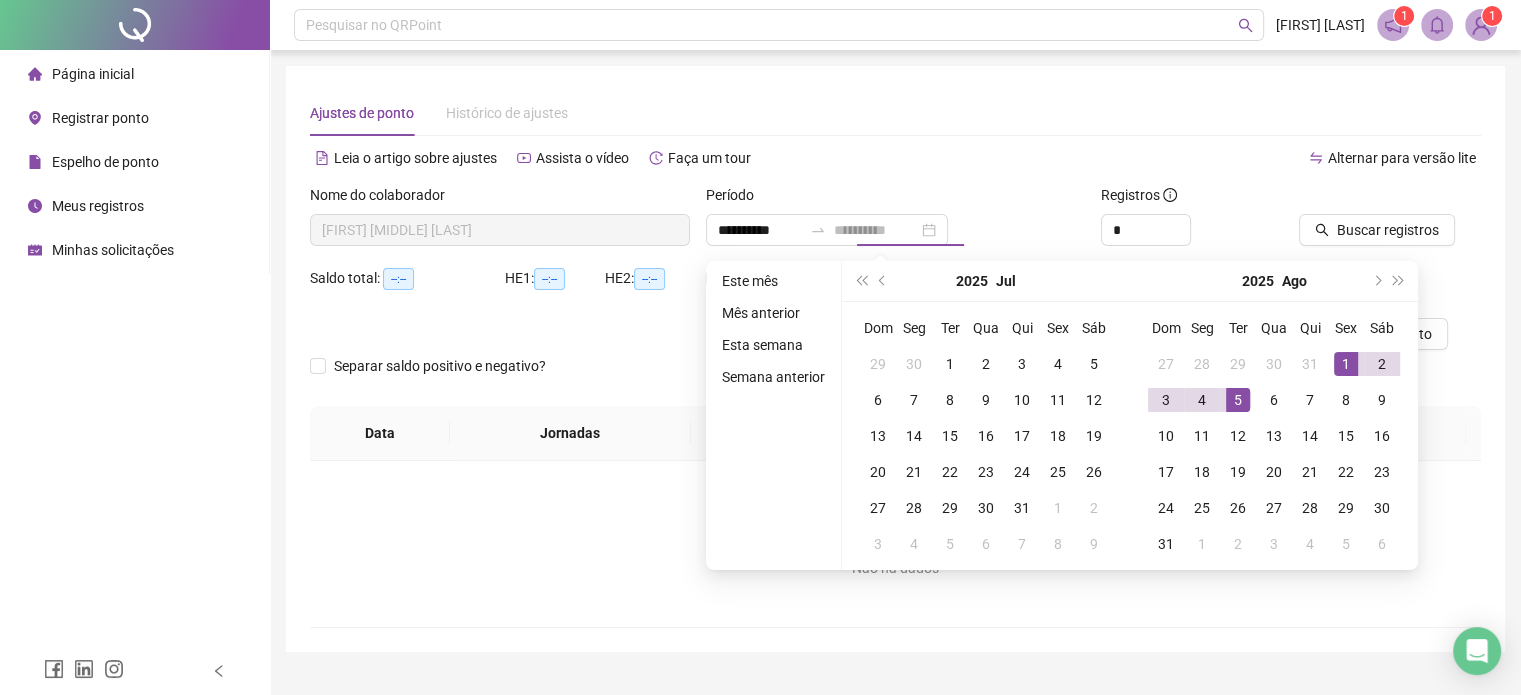 click on "5" at bounding box center (1238, 400) 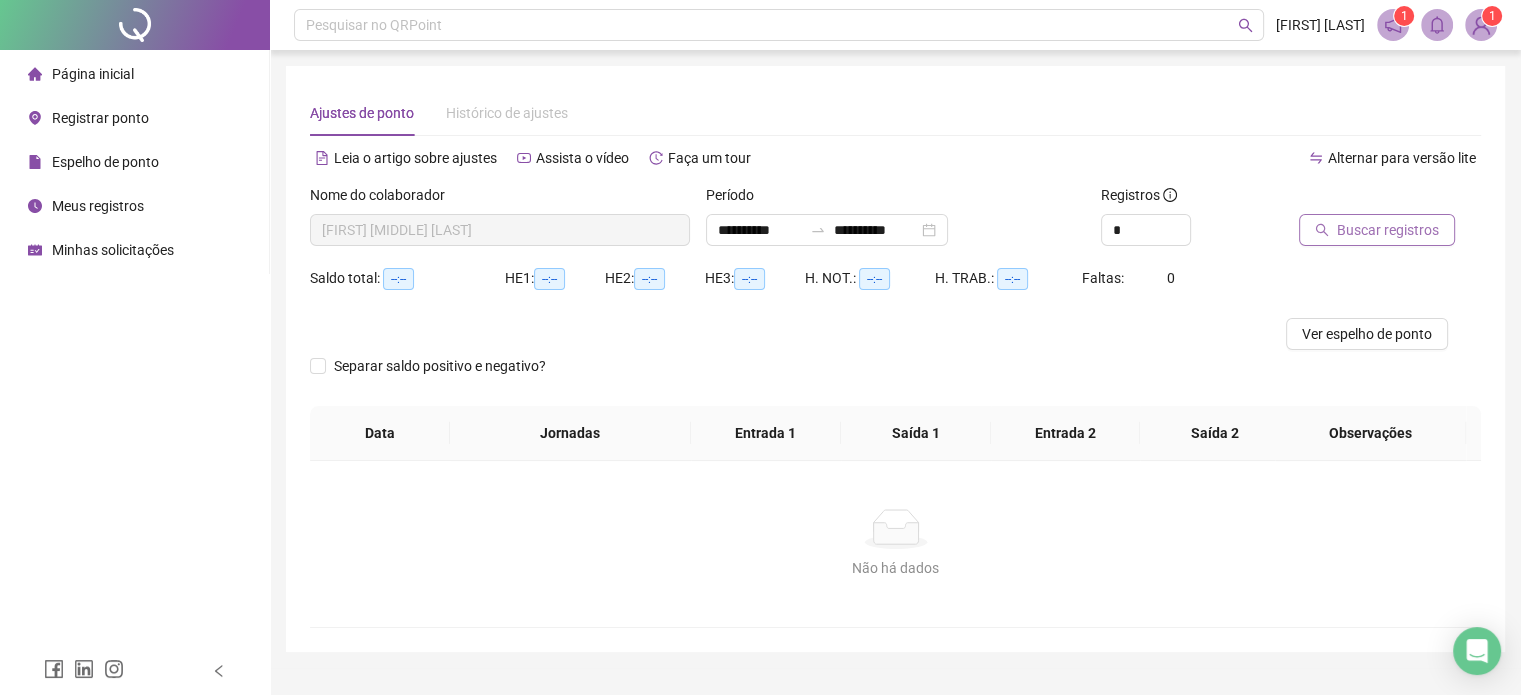 click on "Buscar registros" at bounding box center (1377, 230) 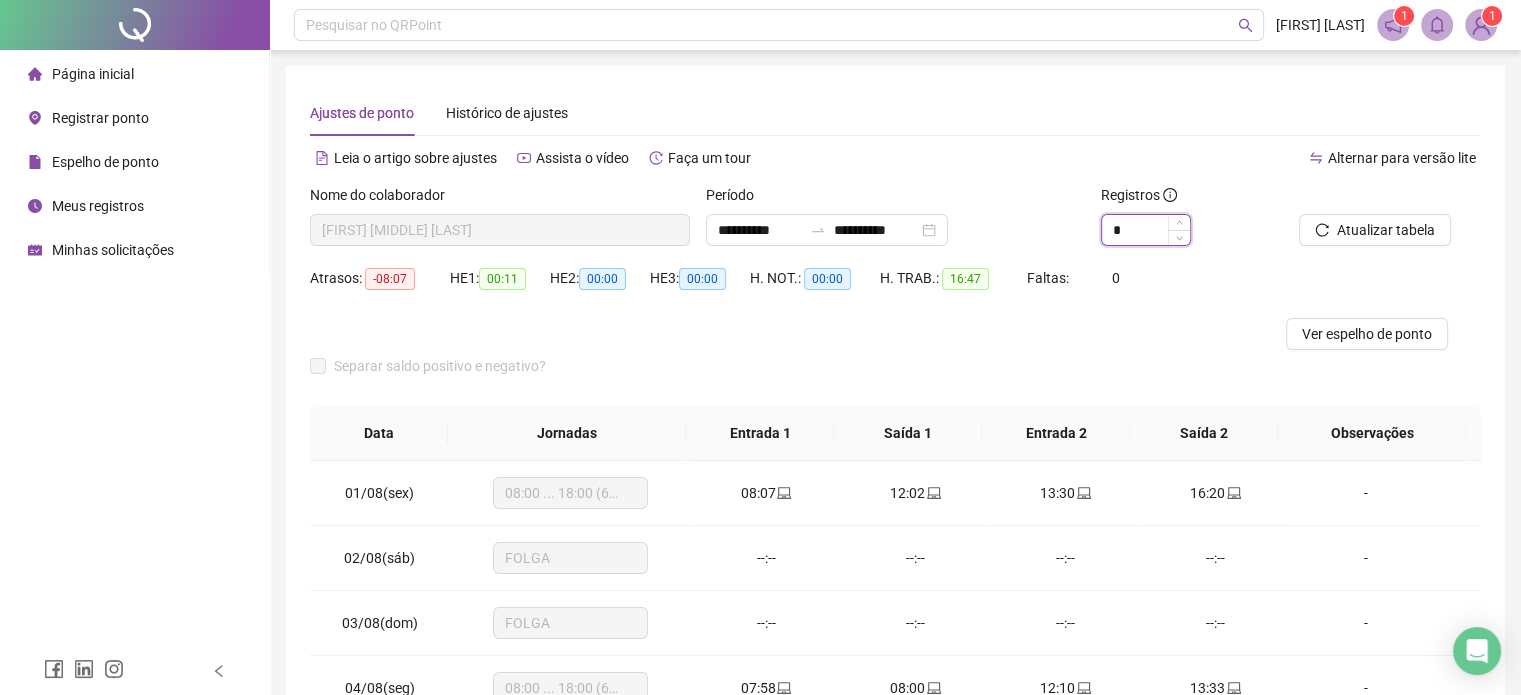 click on "*" at bounding box center [1146, 230] 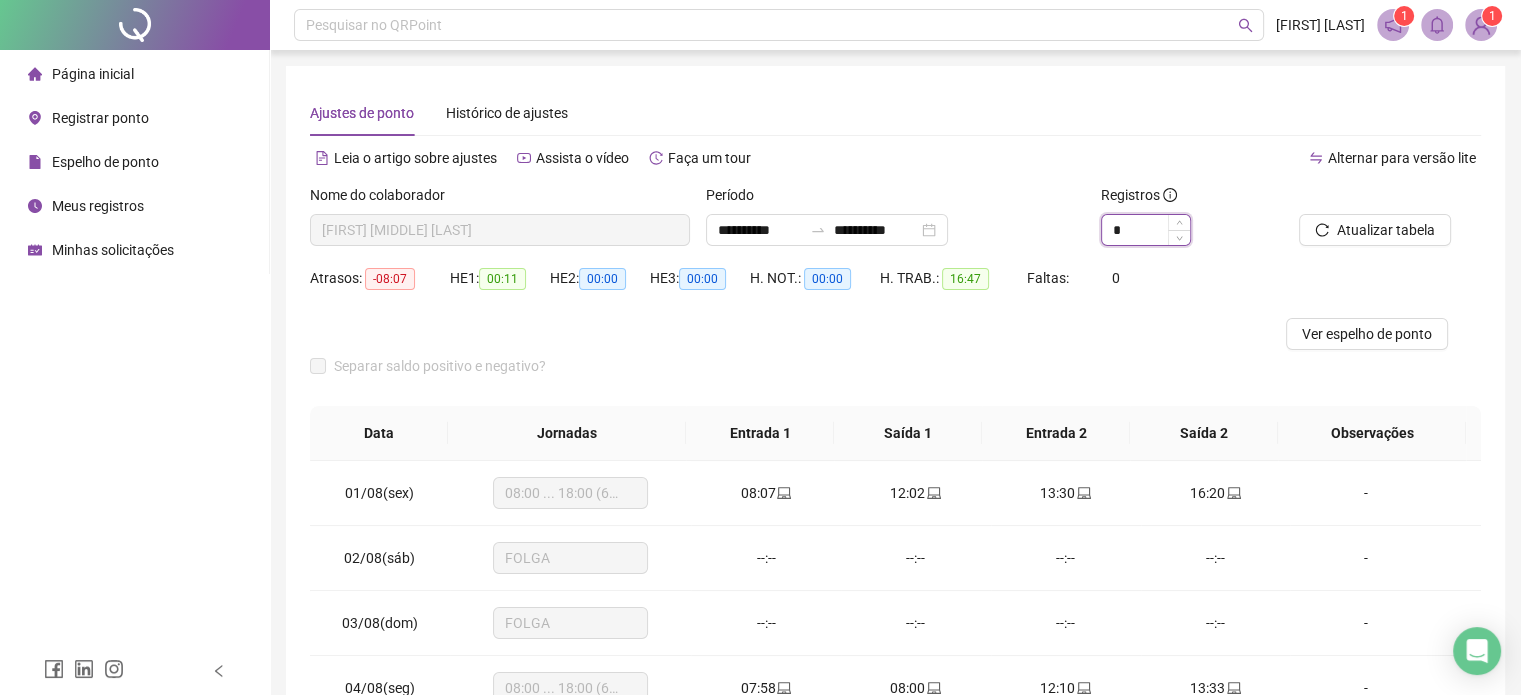 type on "*" 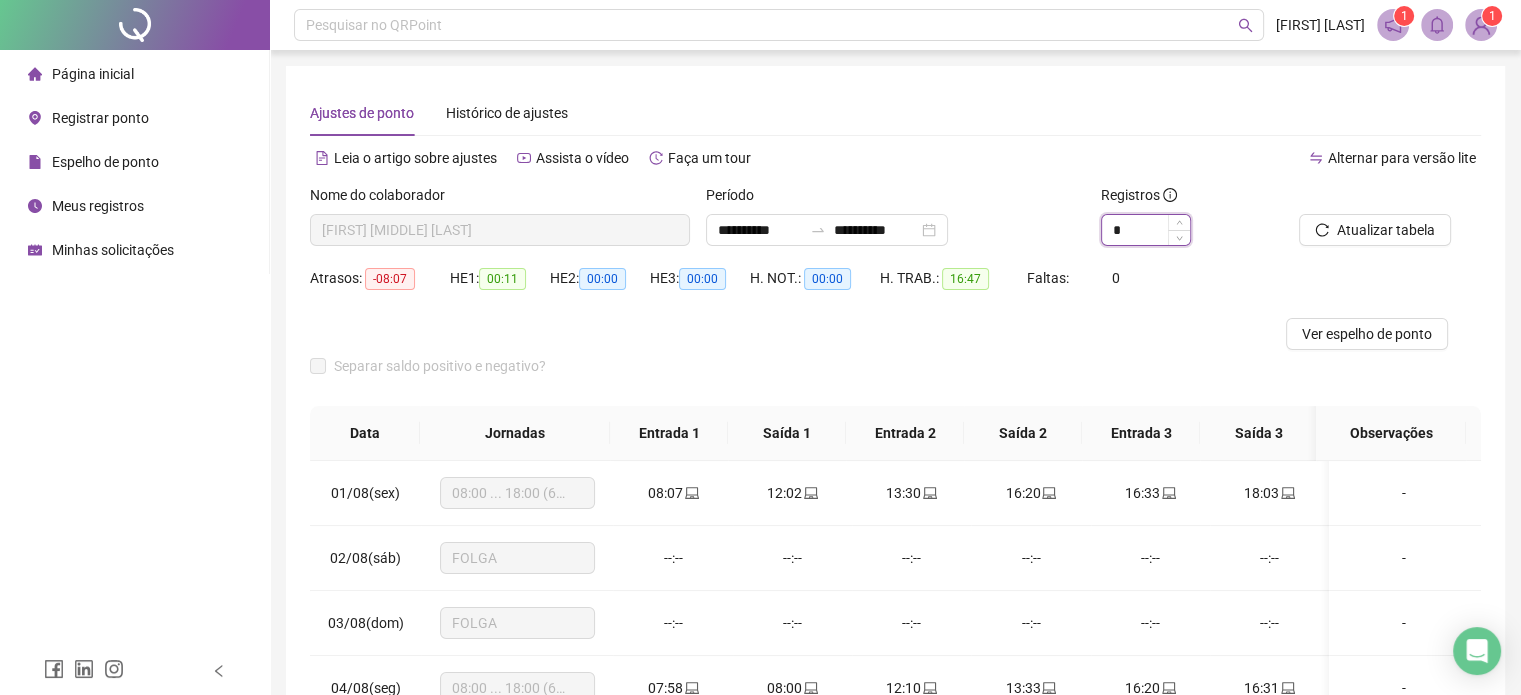 click 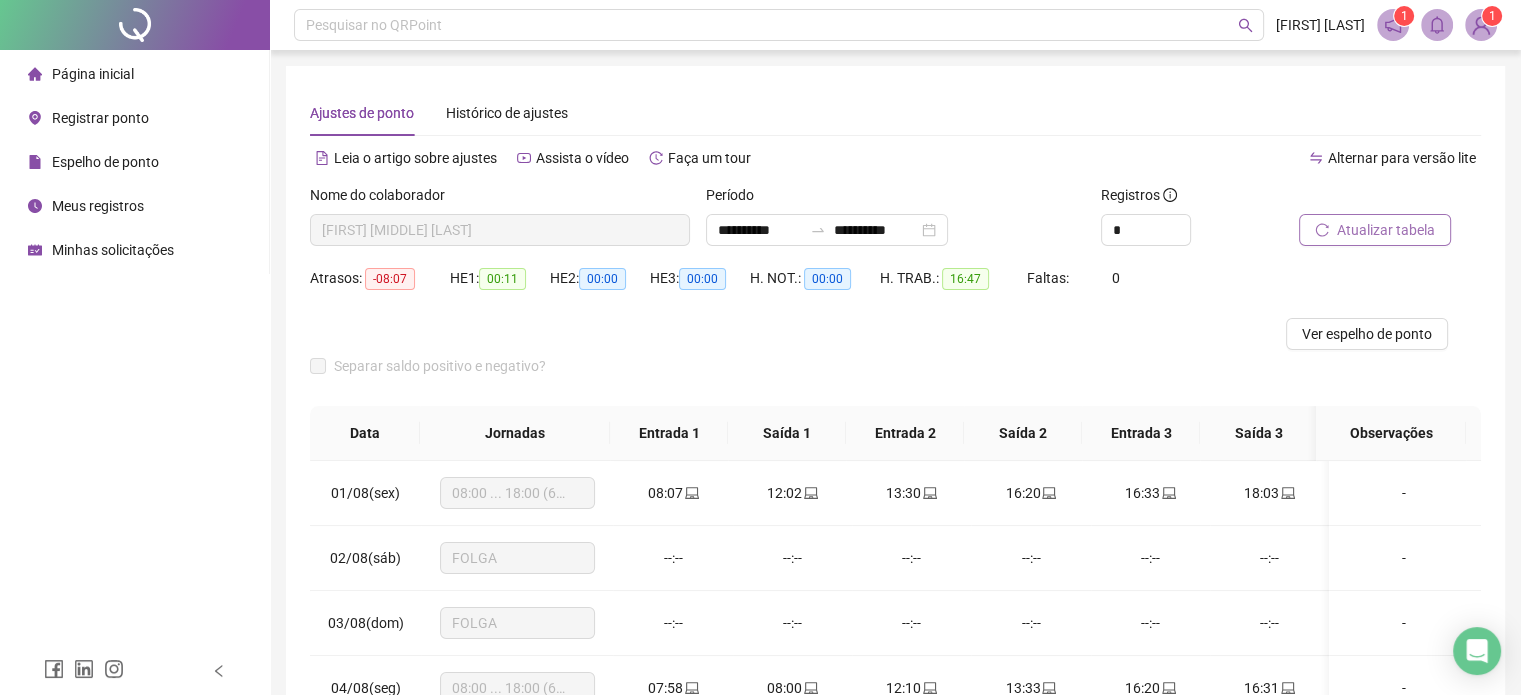 click on "Atualizar tabela" at bounding box center (1386, 230) 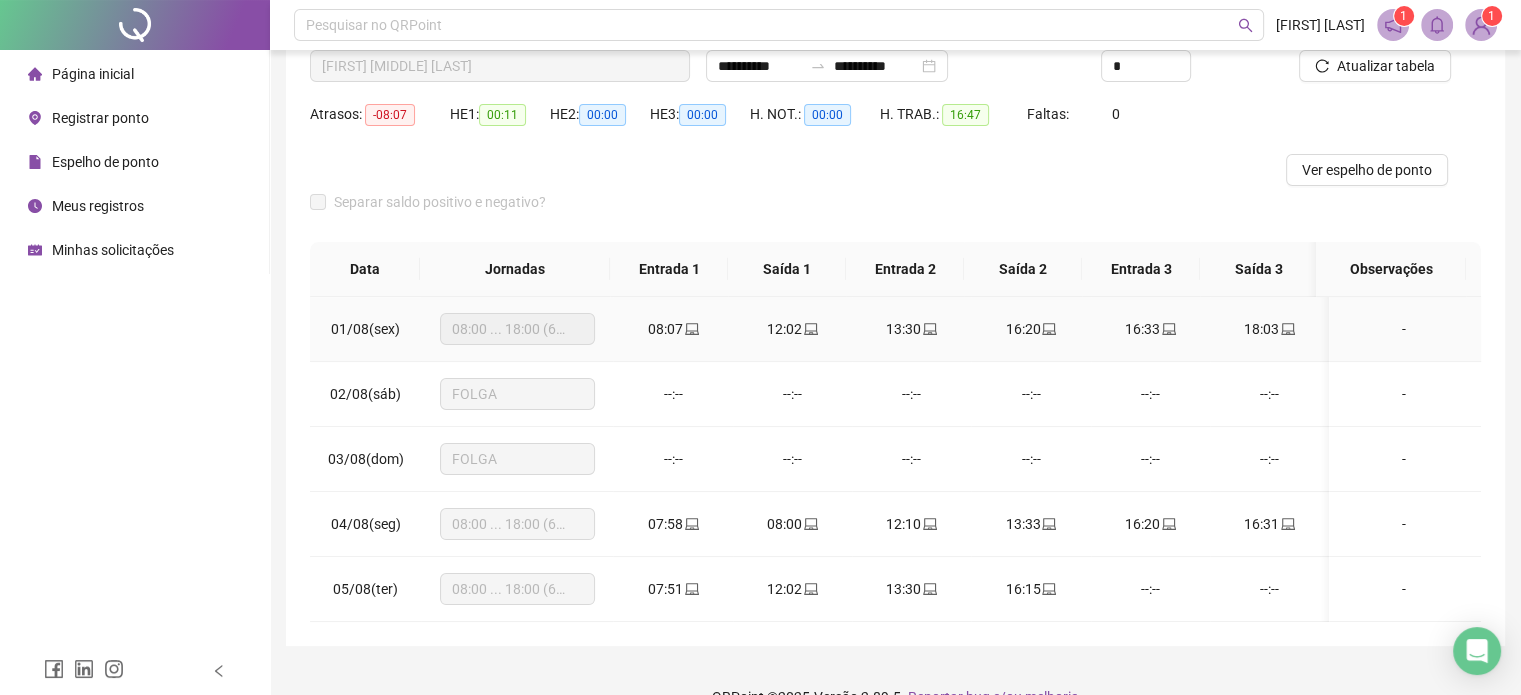 scroll, scrollTop: 200, scrollLeft: 0, axis: vertical 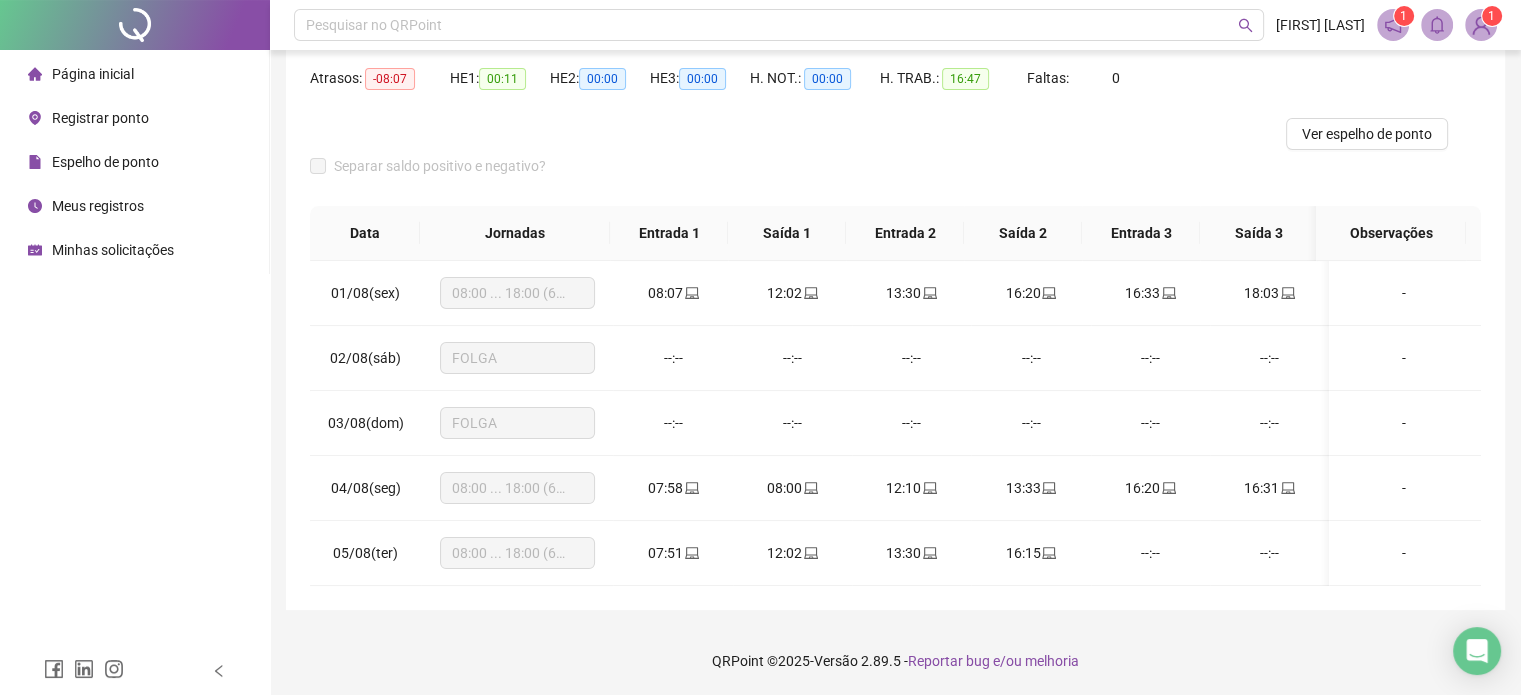 click on "Registrar ponto" at bounding box center (100, 118) 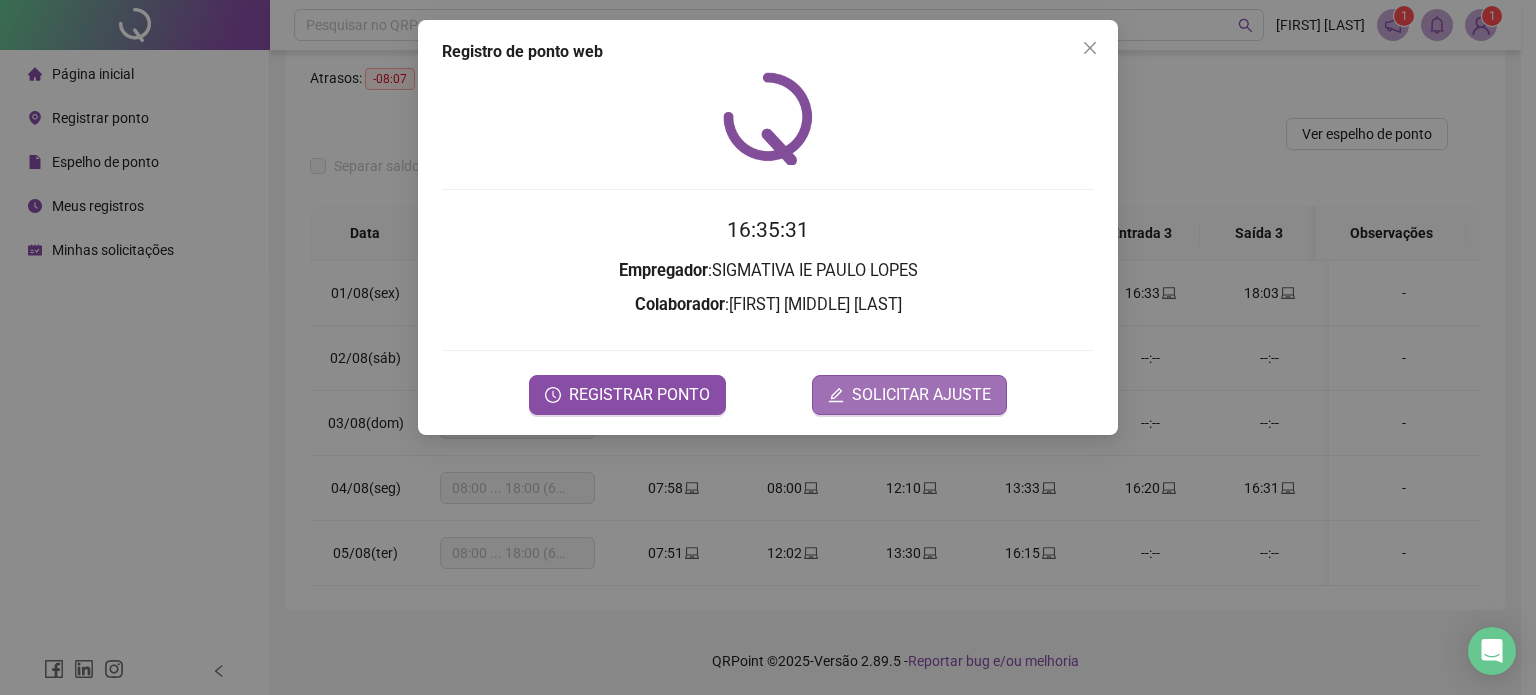 click on "SOLICITAR AJUSTE" at bounding box center [921, 395] 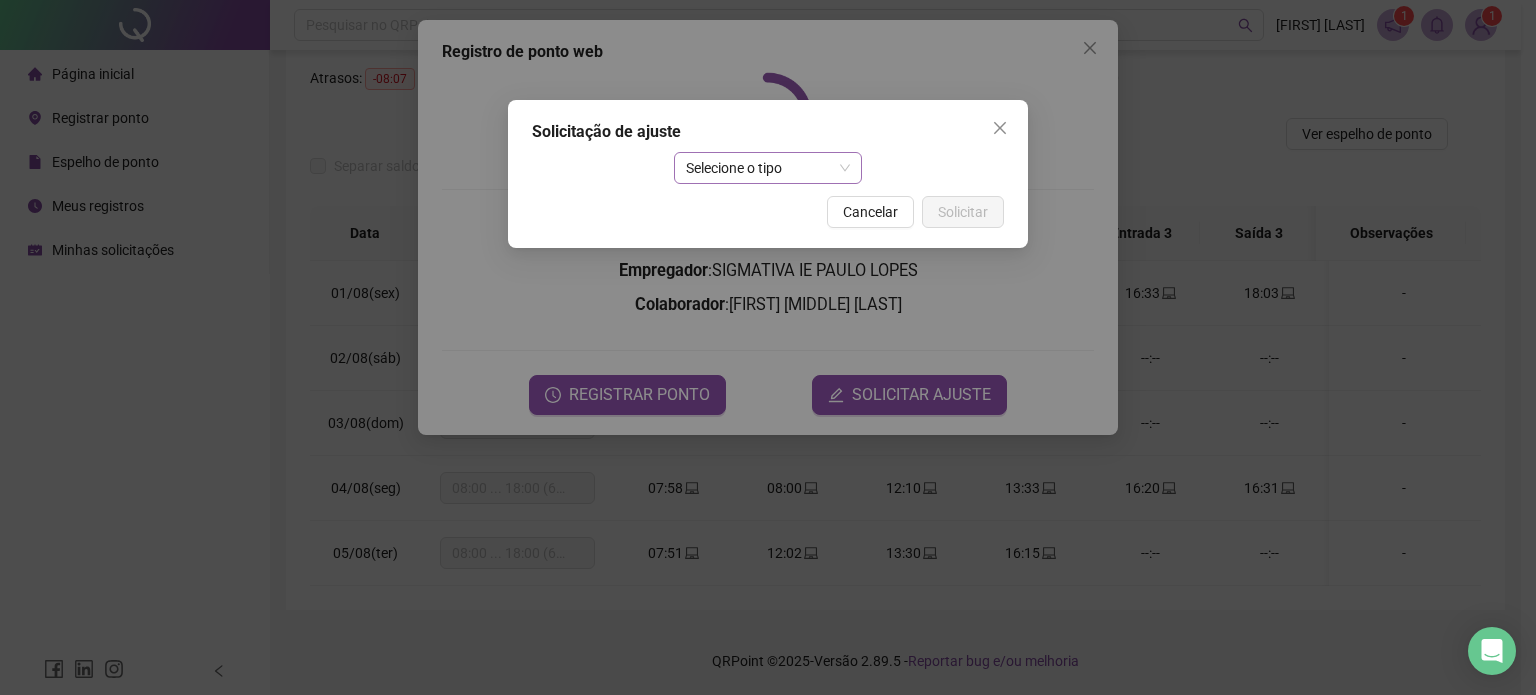 click on "Selecione o tipo" at bounding box center (768, 168) 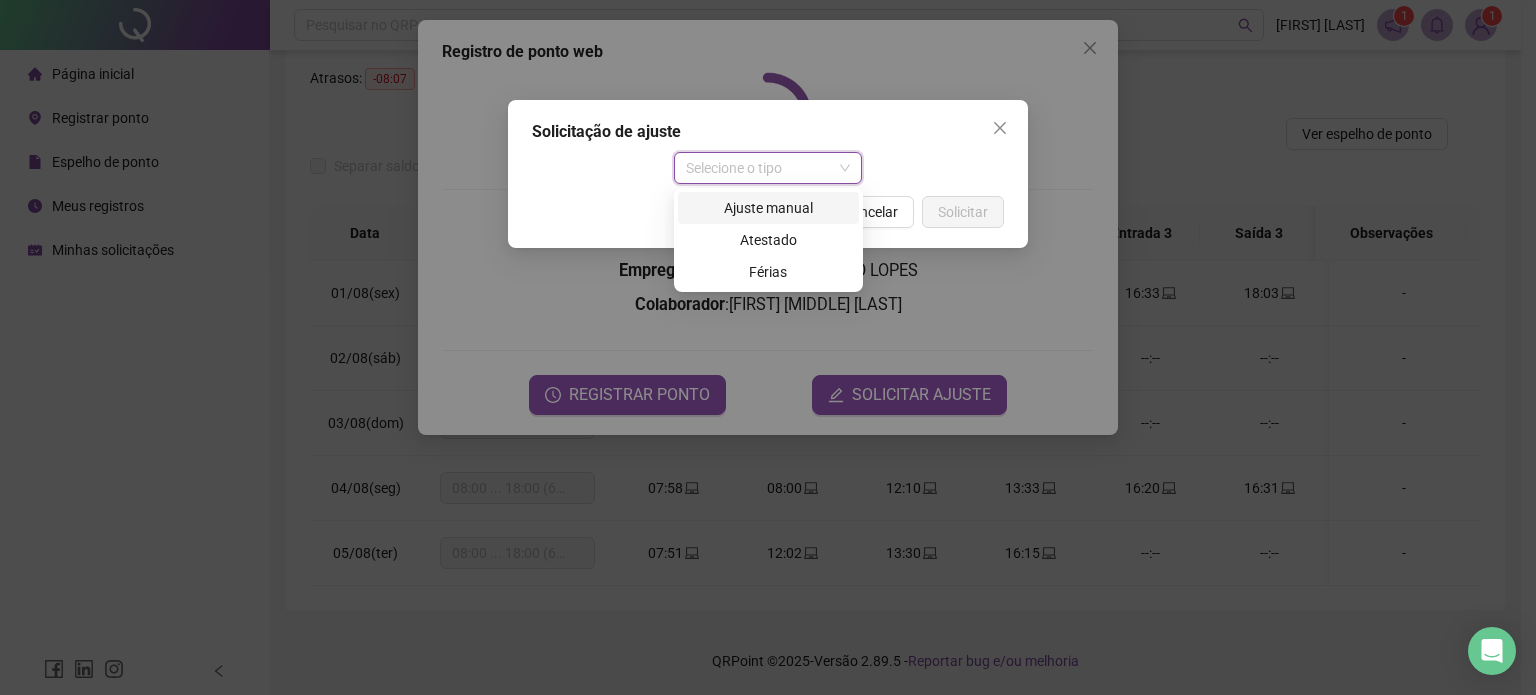 click on "Ajuste manual" at bounding box center [768, 208] 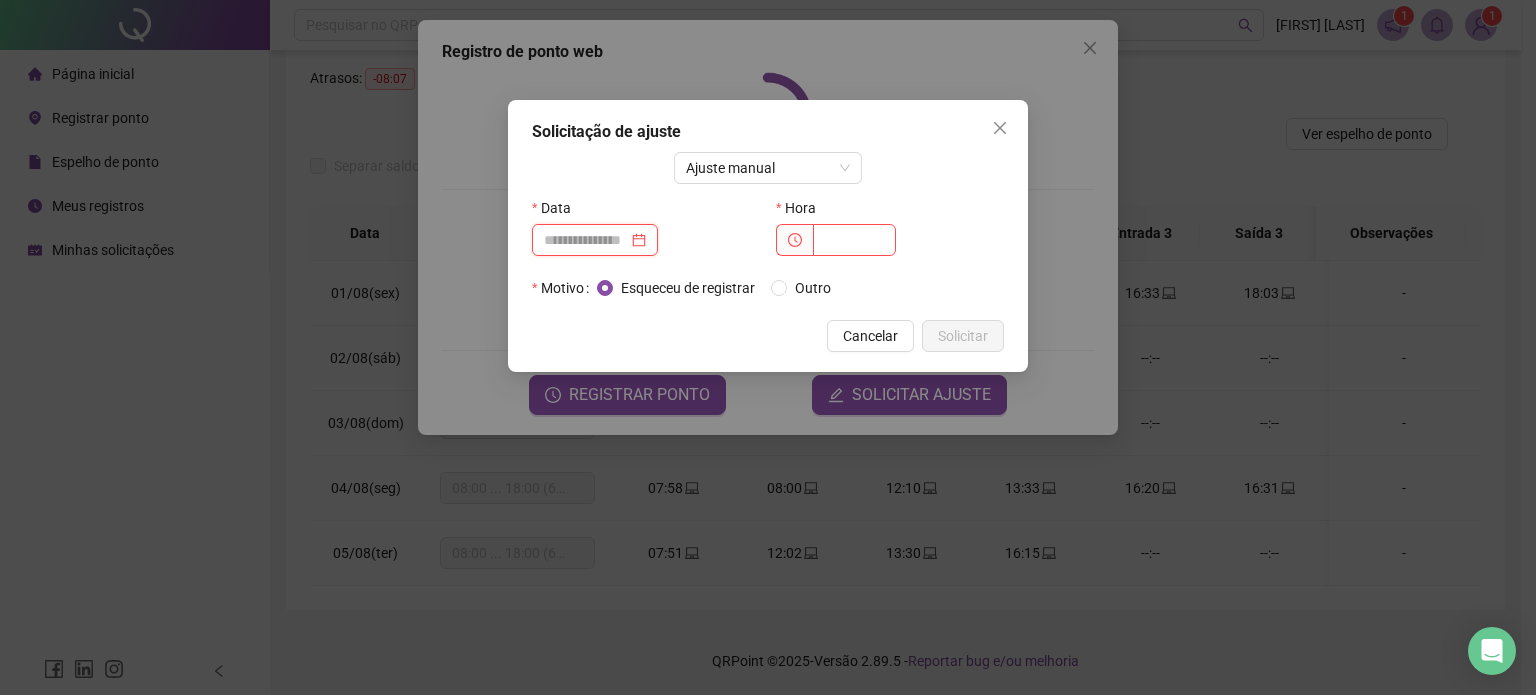 drag, startPoint x: 578, startPoint y: 241, endPoint x: 660, endPoint y: 256, distance: 83.360664 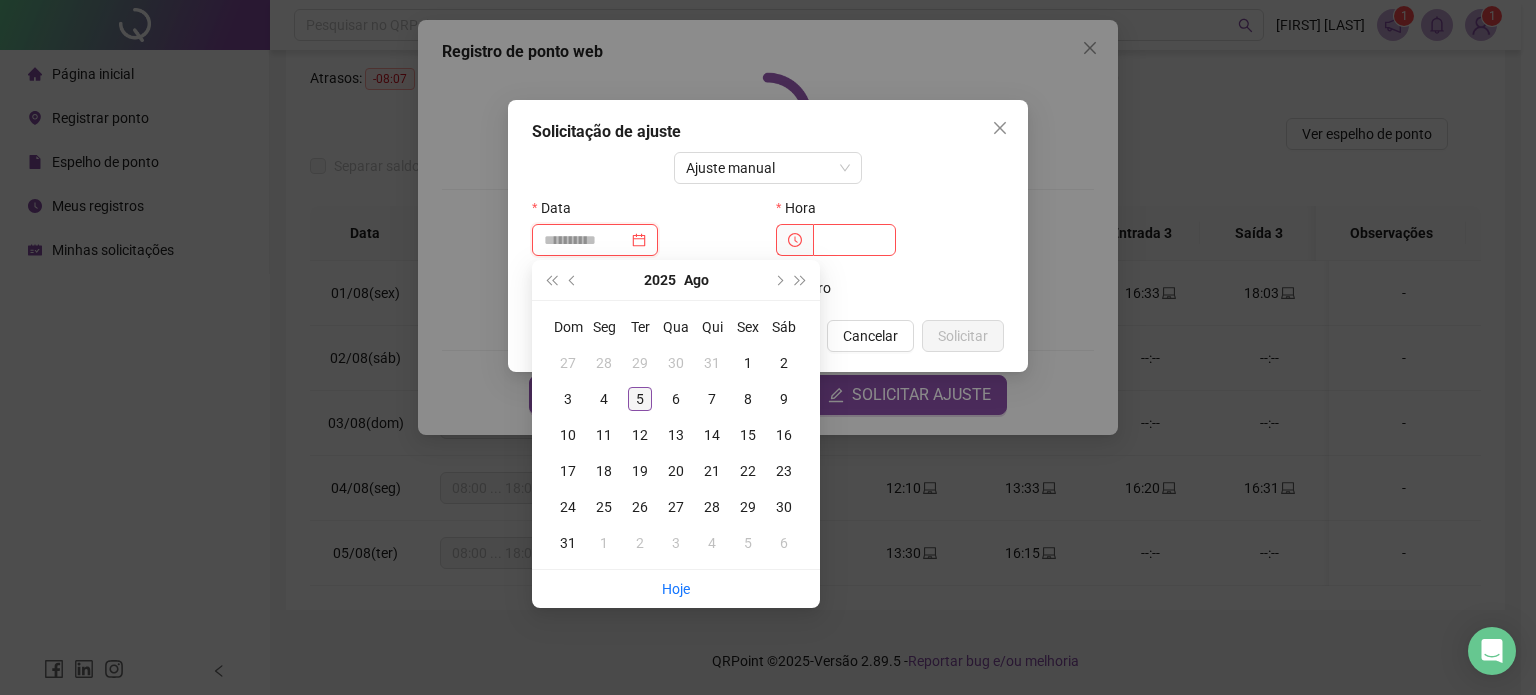 type on "**********" 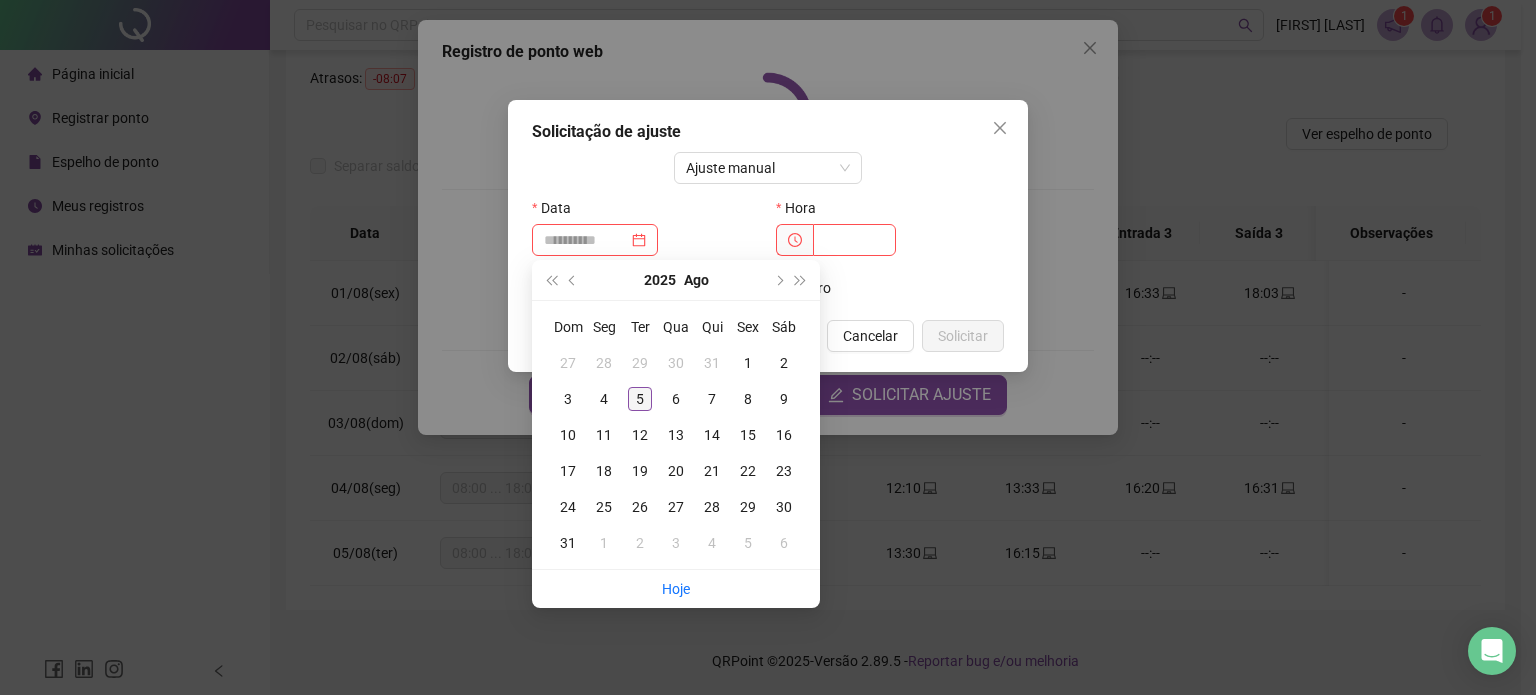 click on "5" at bounding box center [640, 399] 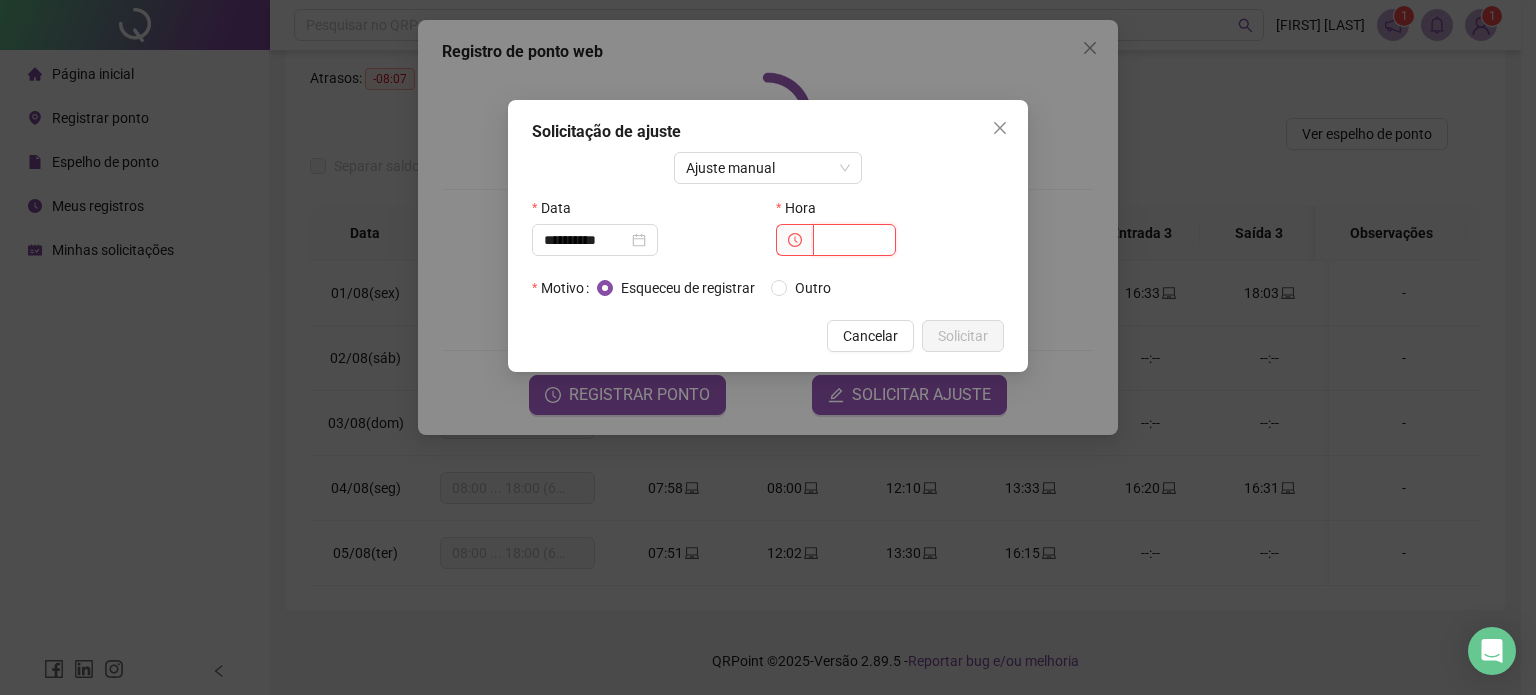 click at bounding box center [854, 240] 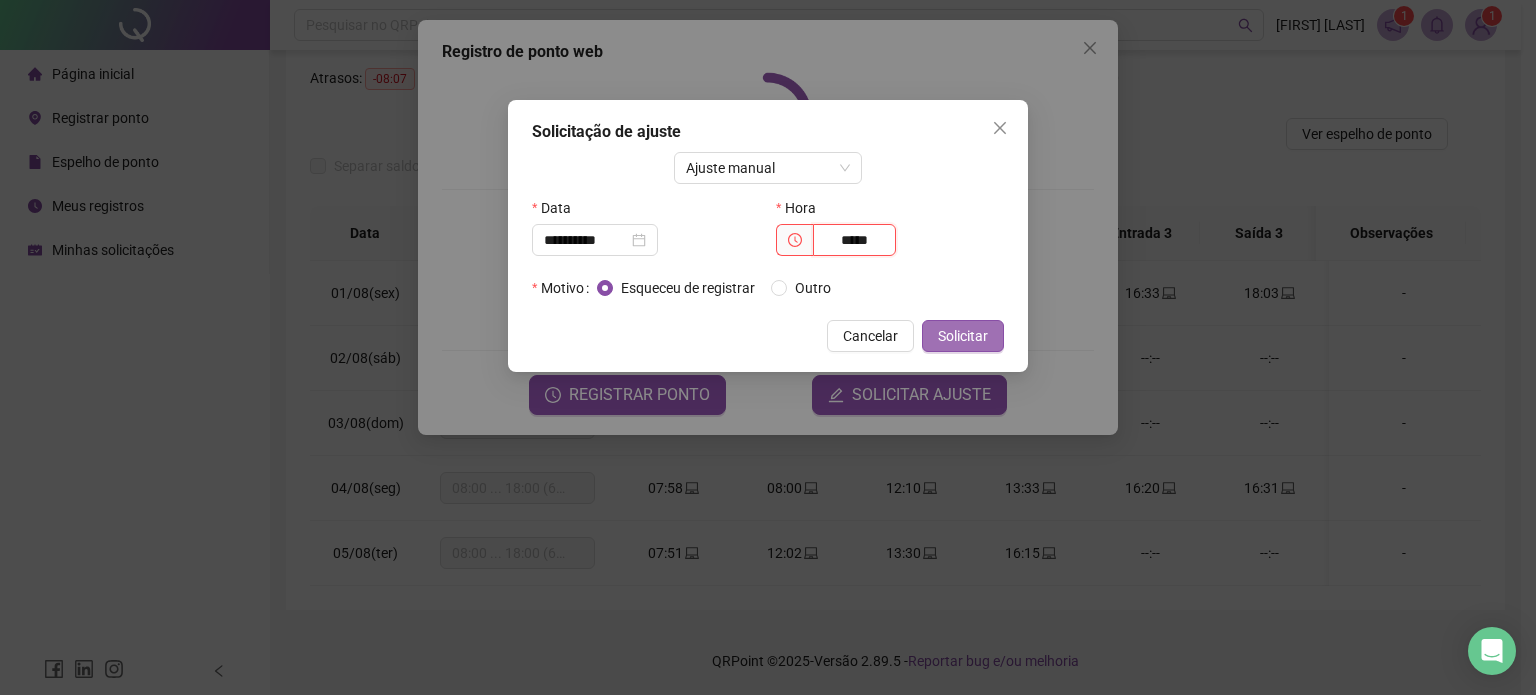 type on "*****" 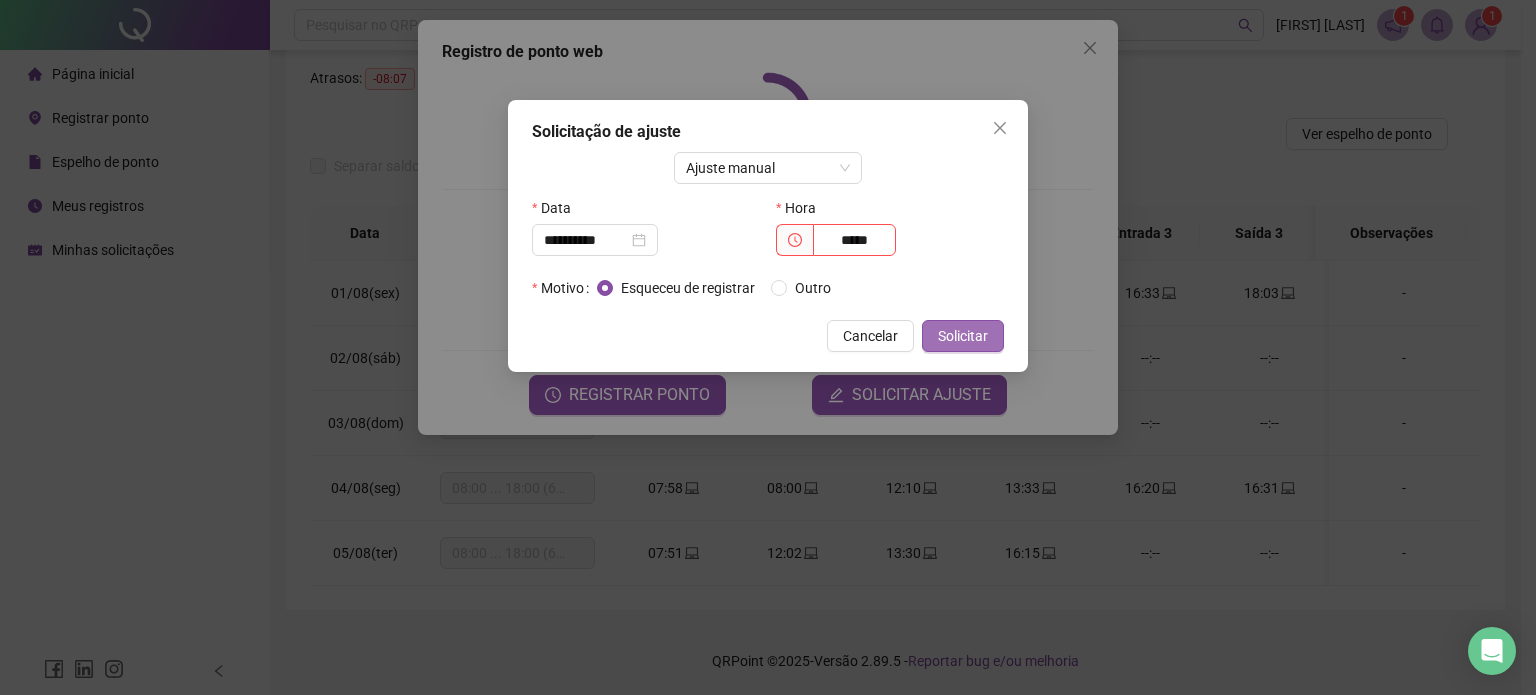 click on "Solicitar" at bounding box center (963, 336) 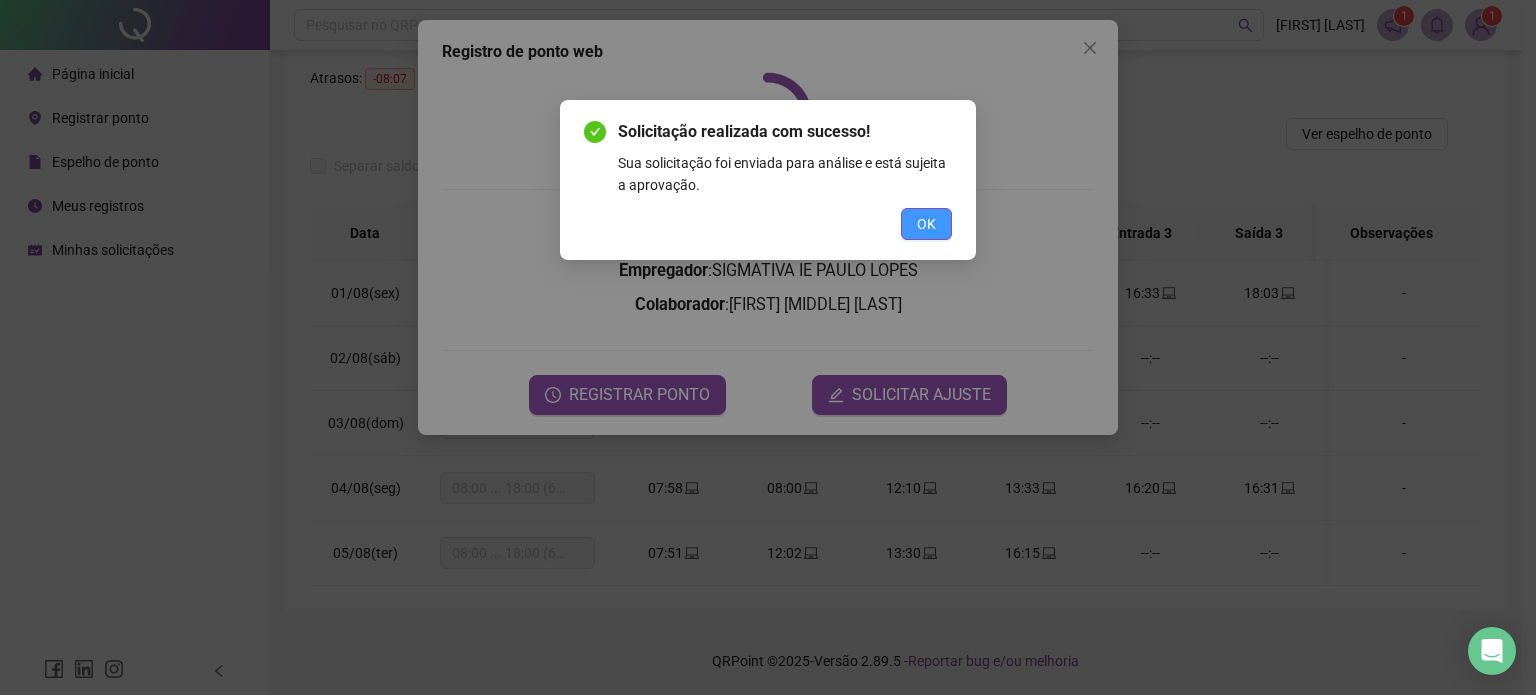 click on "OK" at bounding box center (926, 224) 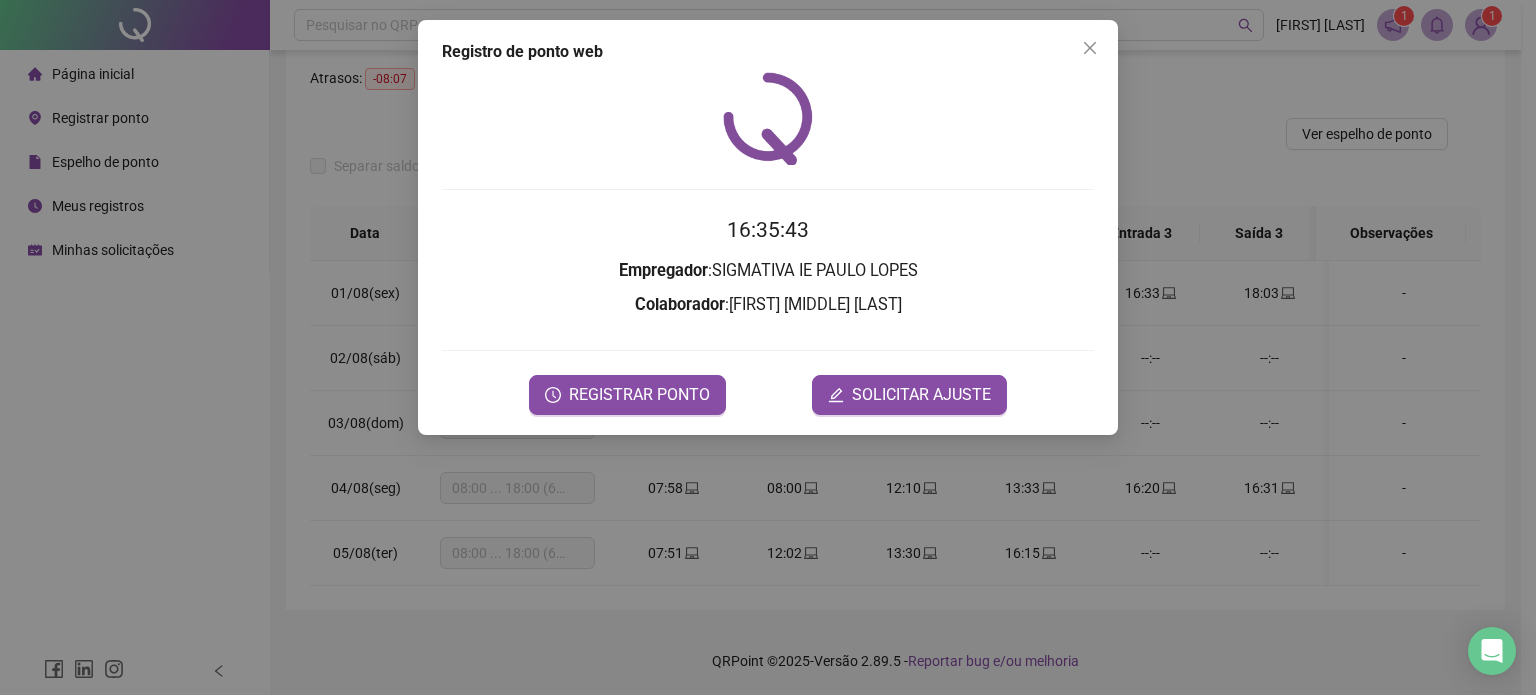 click 